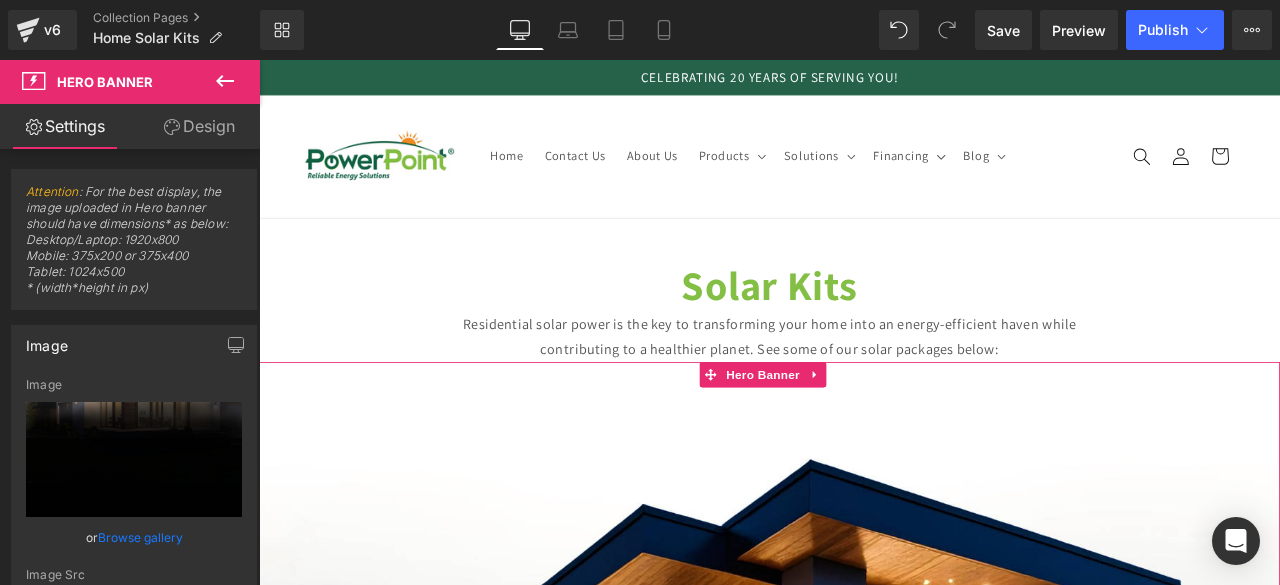 scroll, scrollTop: 1898, scrollLeft: 0, axis: vertical 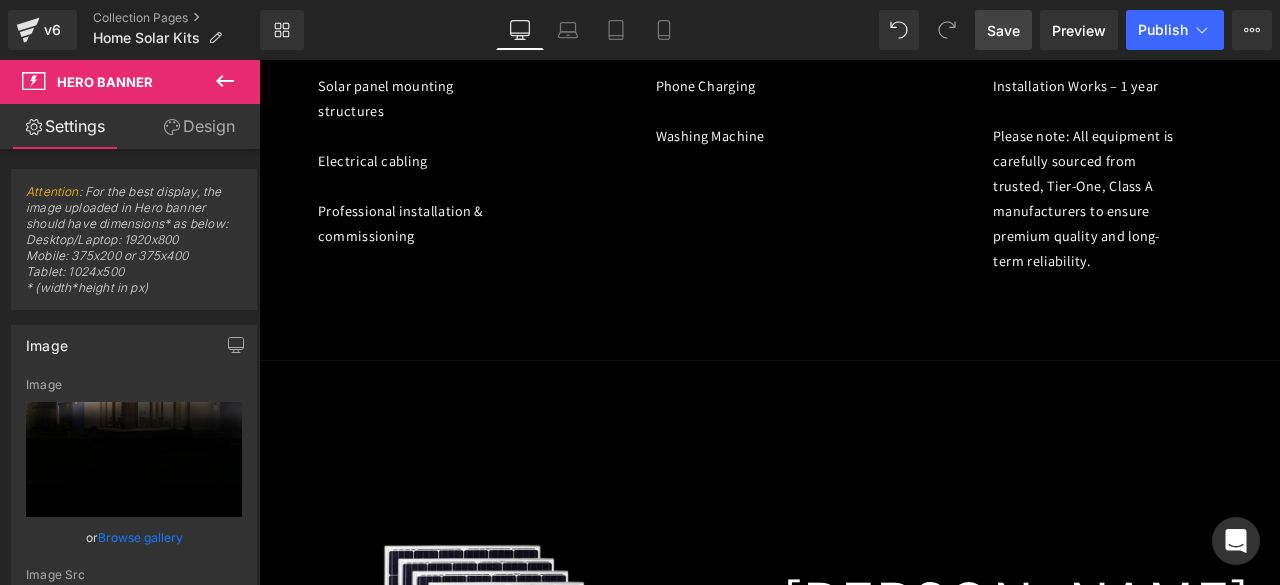click on "Save" at bounding box center [1003, 30] 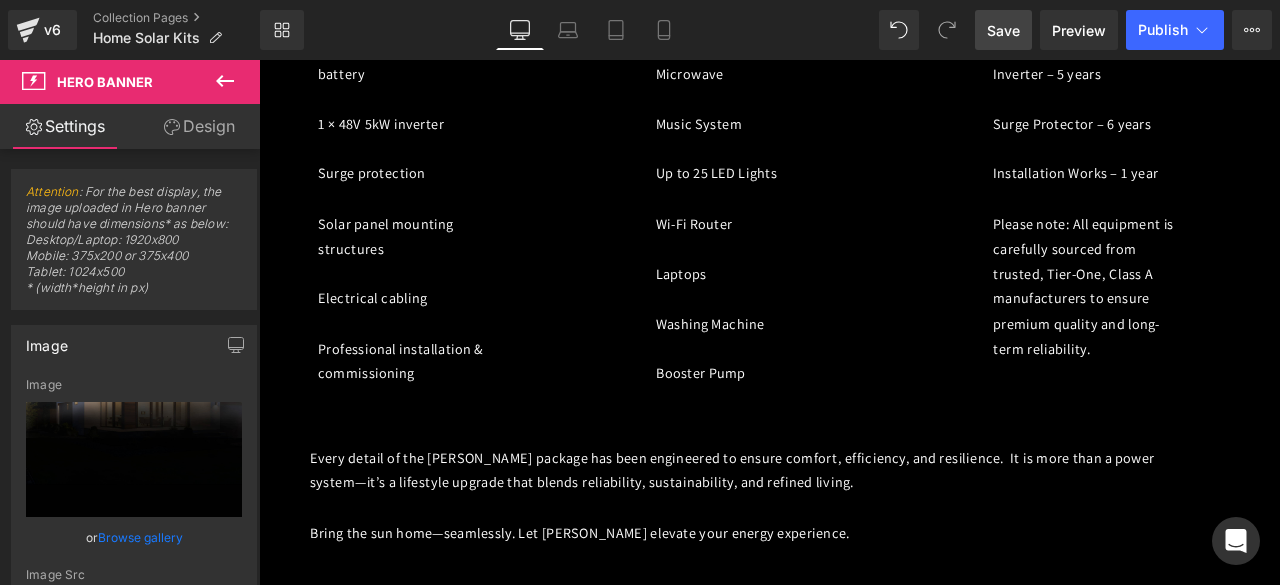 scroll, scrollTop: 3198, scrollLeft: 0, axis: vertical 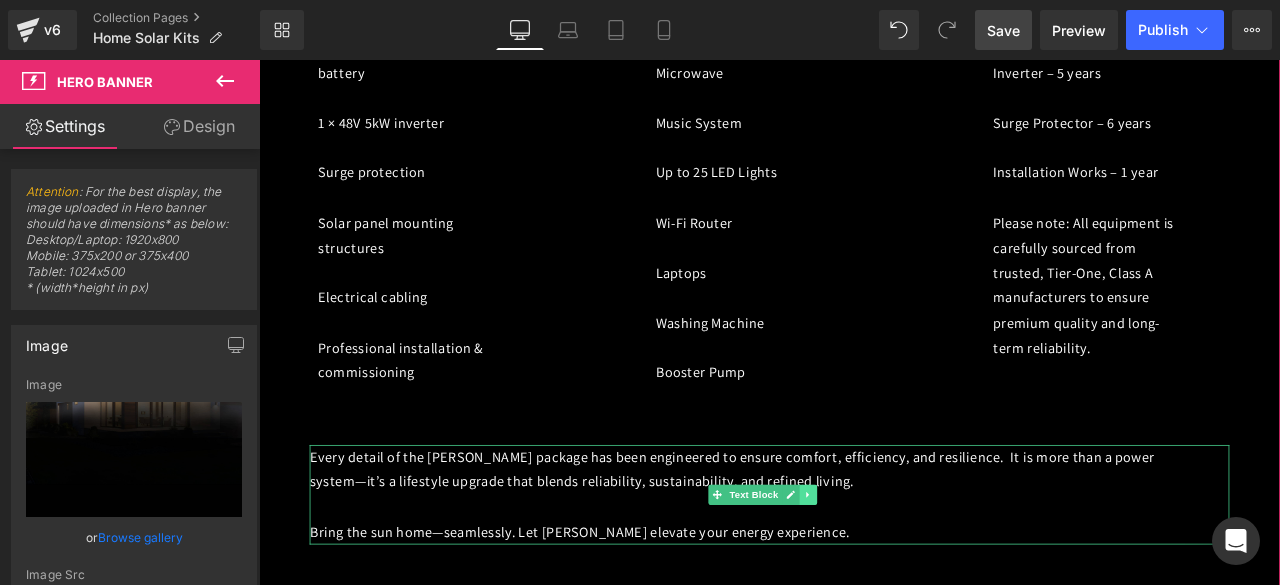 click at bounding box center [910, 575] 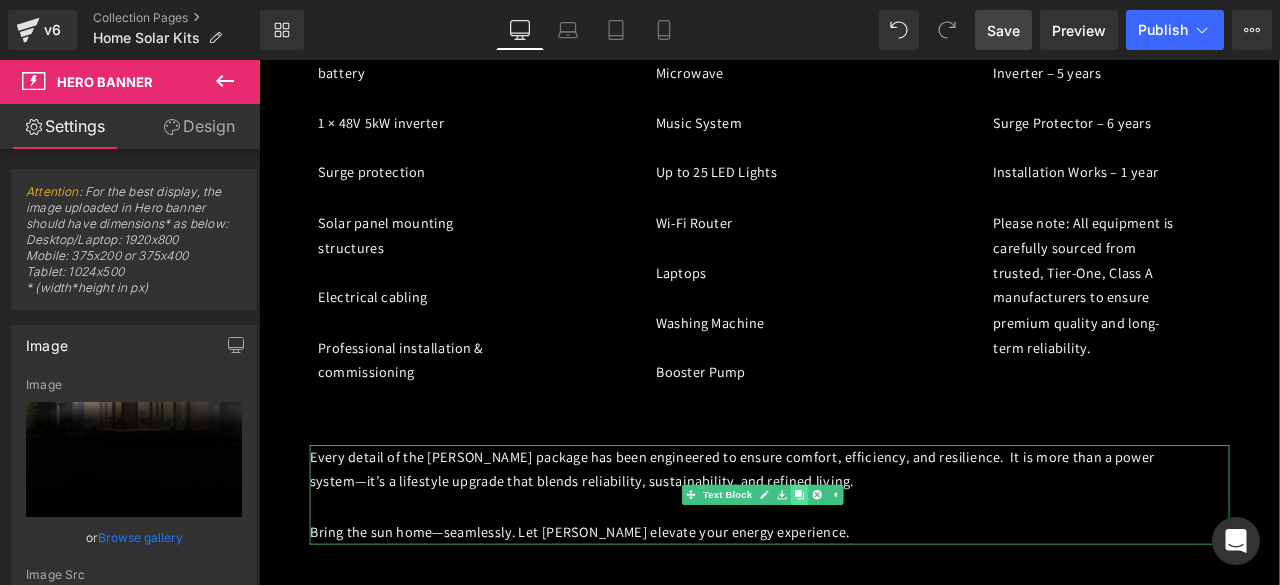 click 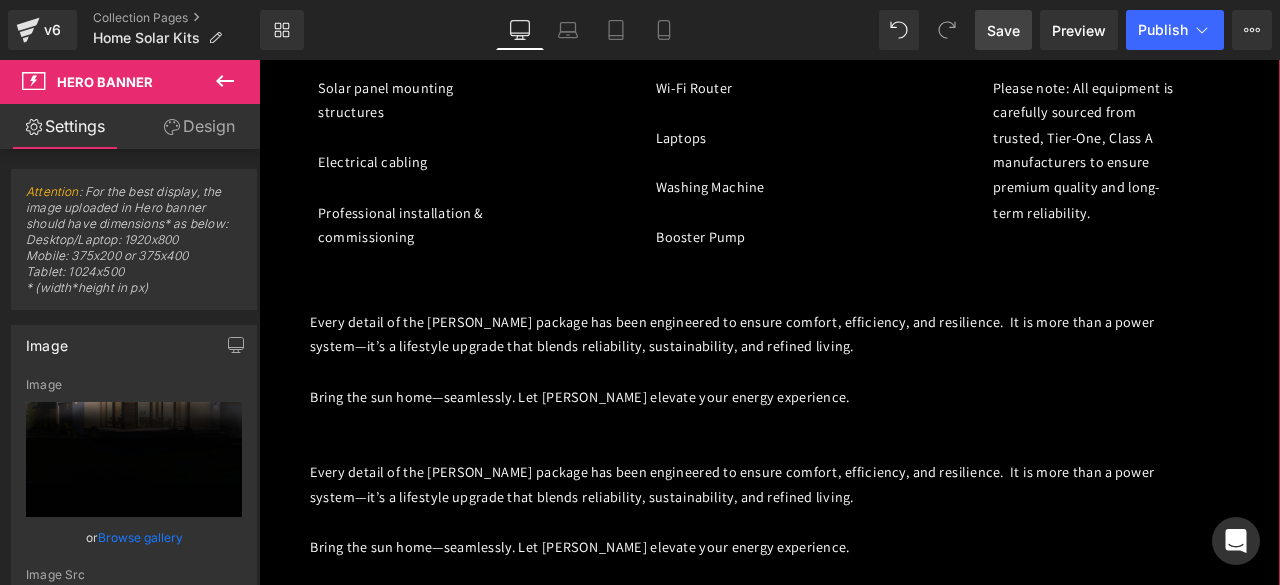 scroll, scrollTop: 3242, scrollLeft: 0, axis: vertical 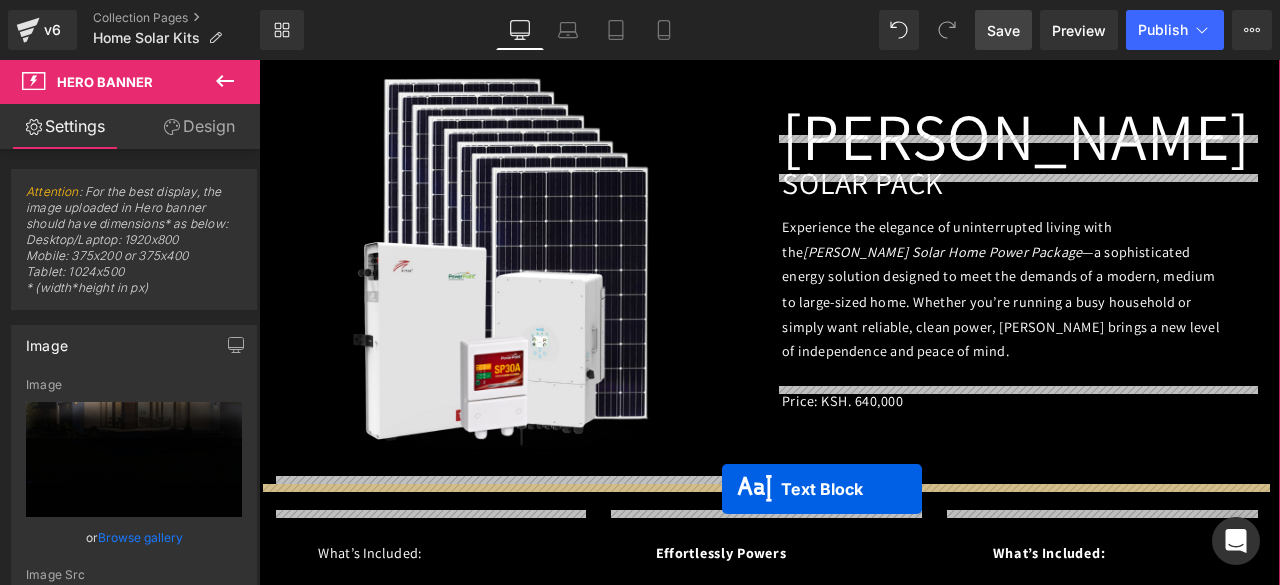 drag, startPoint x: 806, startPoint y: 411, endPoint x: 808, endPoint y: 569, distance: 158.01266 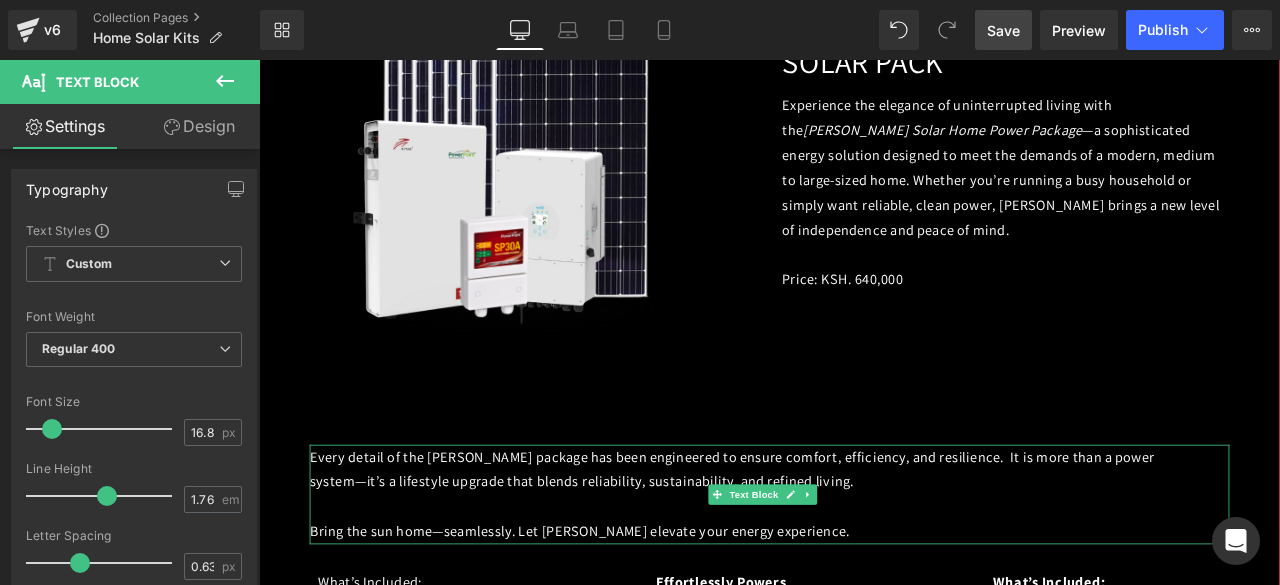 scroll, scrollTop: 2515, scrollLeft: 0, axis: vertical 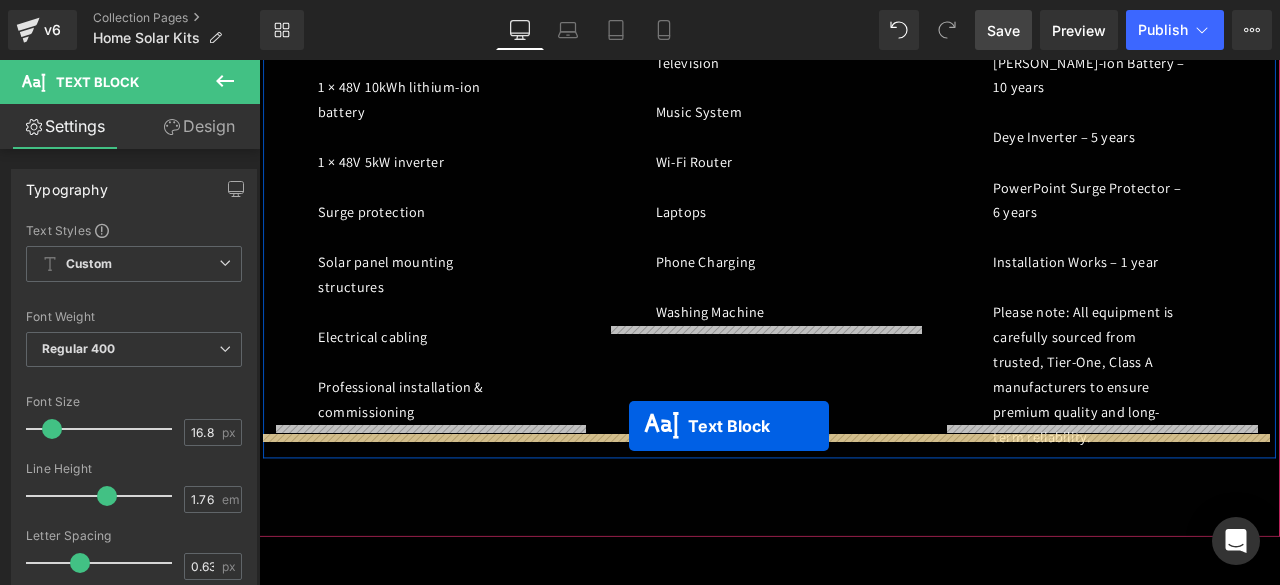 drag, startPoint x: 836, startPoint y: 540, endPoint x: 698, endPoint y: 494, distance: 145.46477 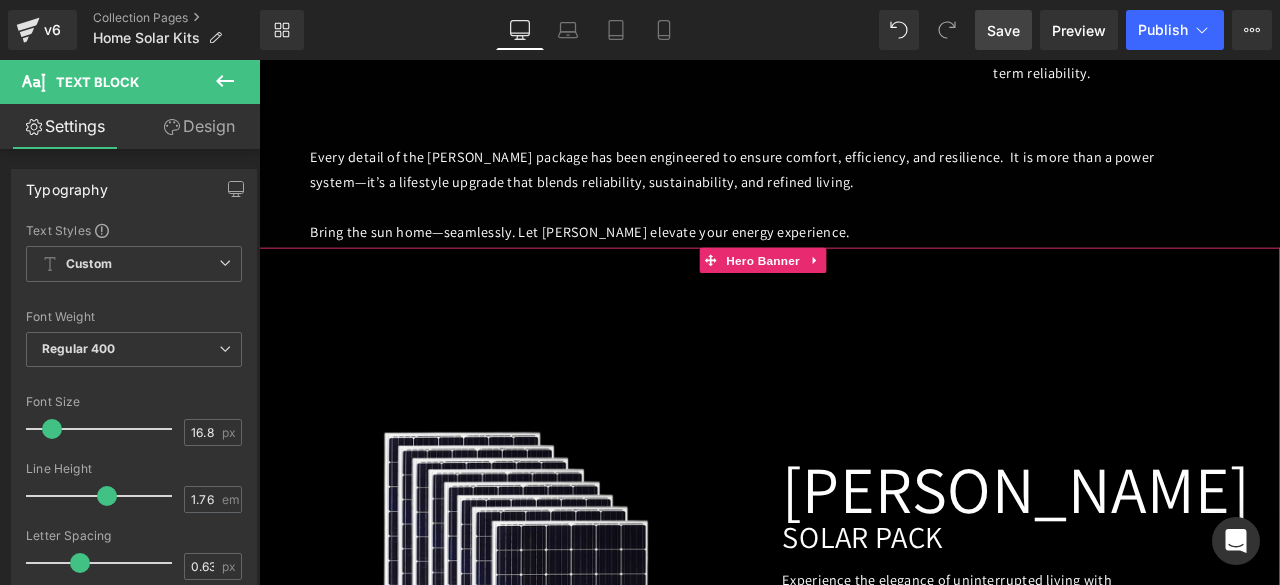 scroll, scrollTop: 2048, scrollLeft: 0, axis: vertical 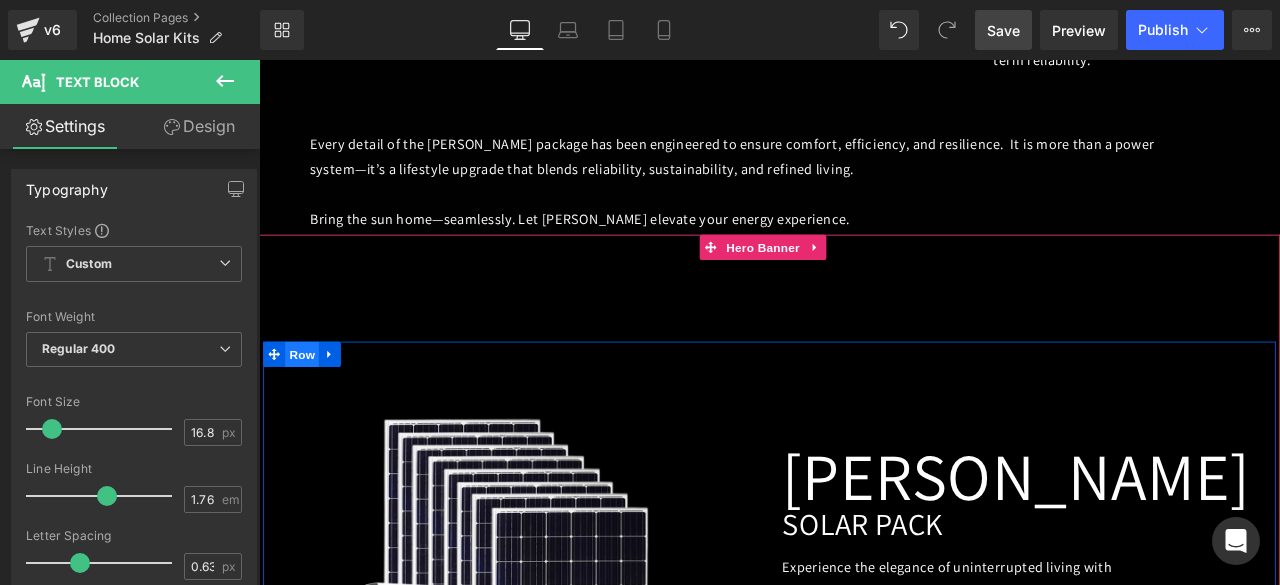click on "Row" at bounding box center (310, 408) 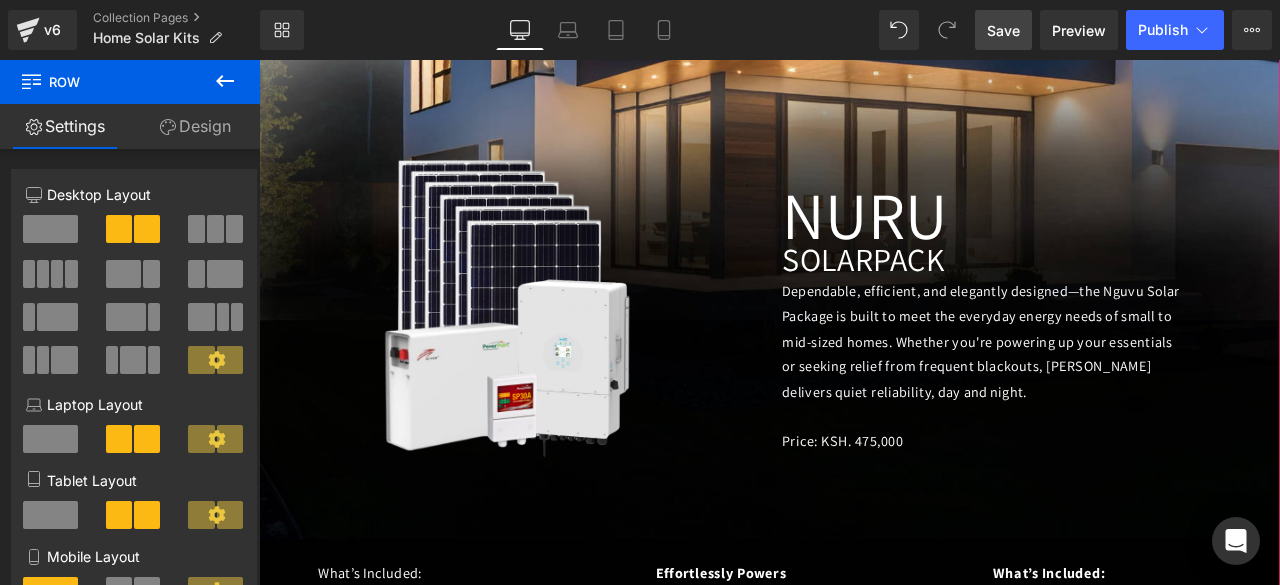 scroll, scrollTop: 847, scrollLeft: 0, axis: vertical 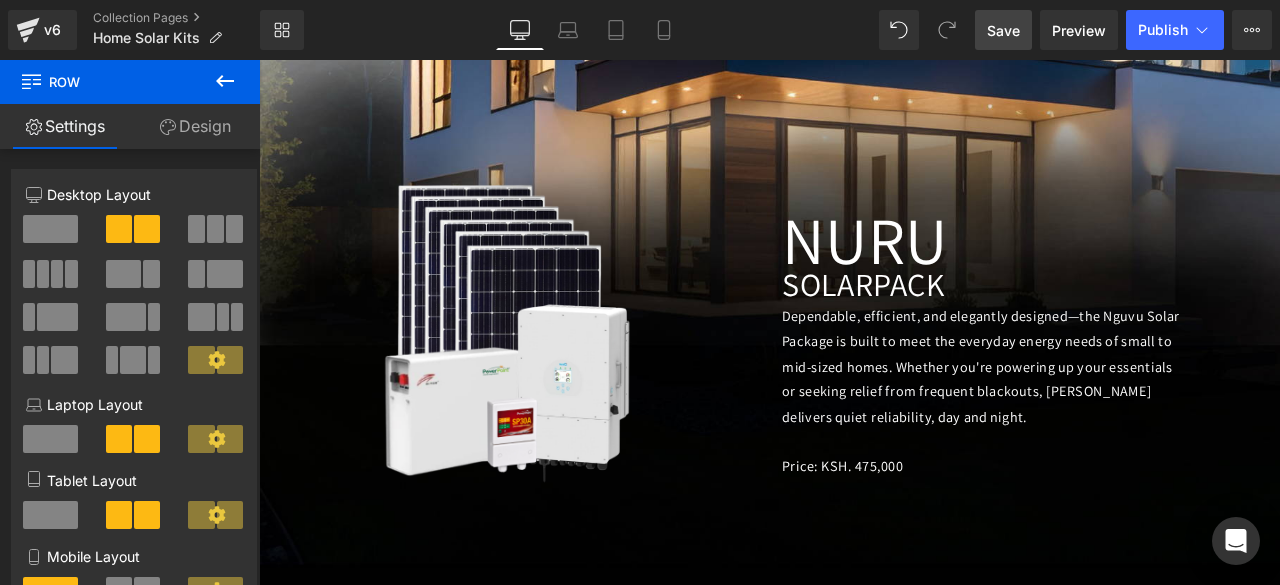 drag, startPoint x: 1006, startPoint y: 17, endPoint x: 706, endPoint y: 325, distance: 429.95813 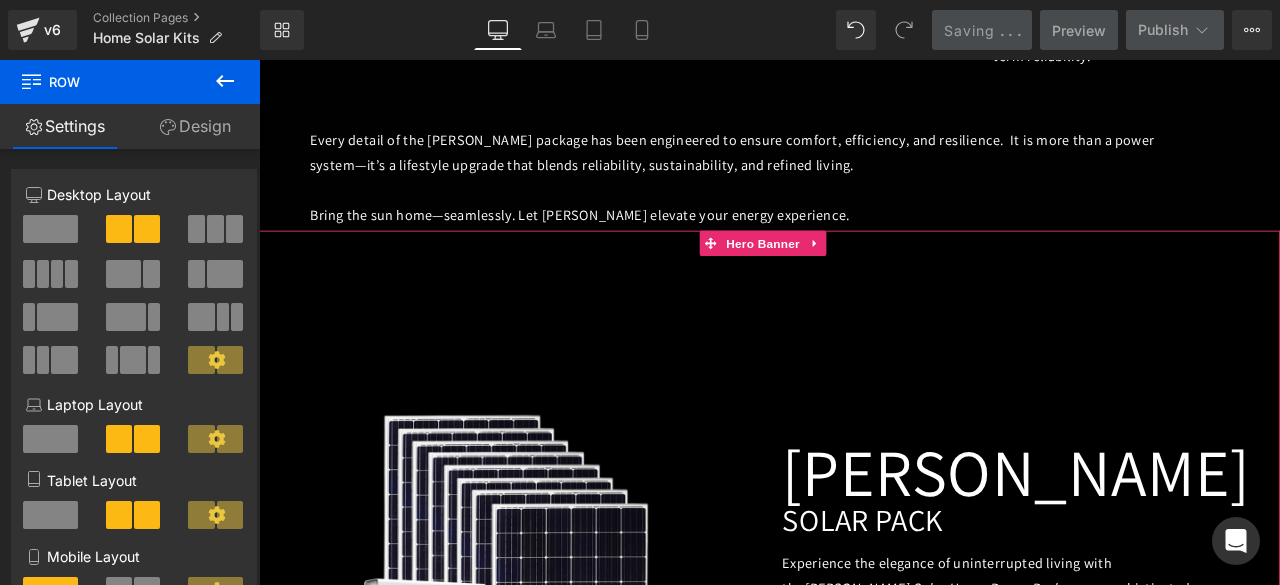 scroll, scrollTop: 2051, scrollLeft: 0, axis: vertical 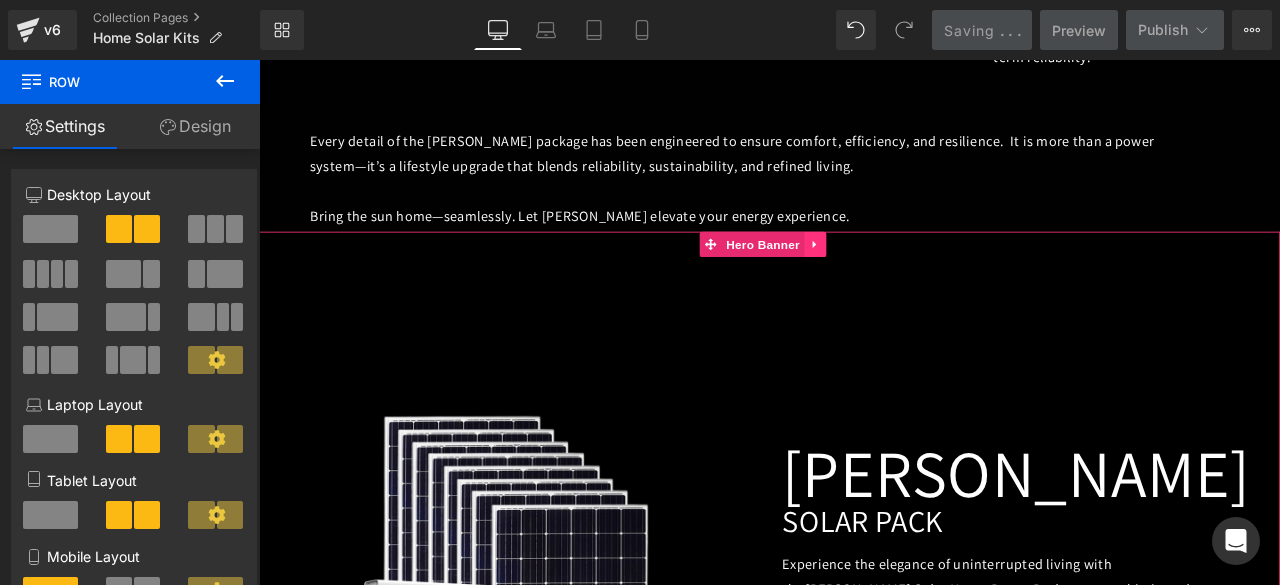 click 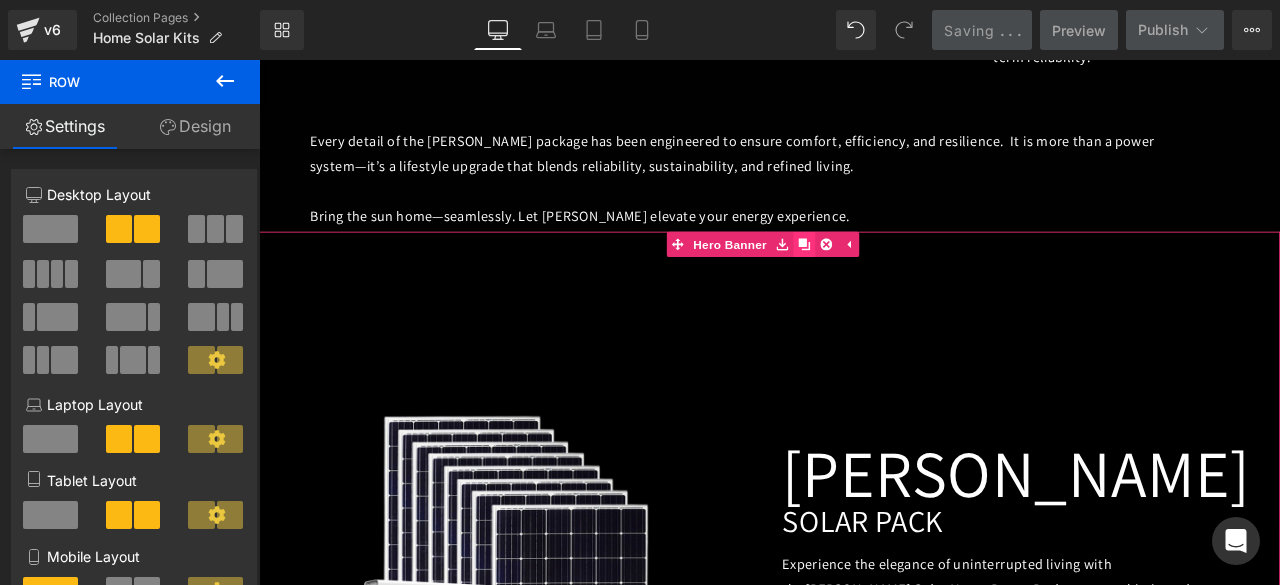 click 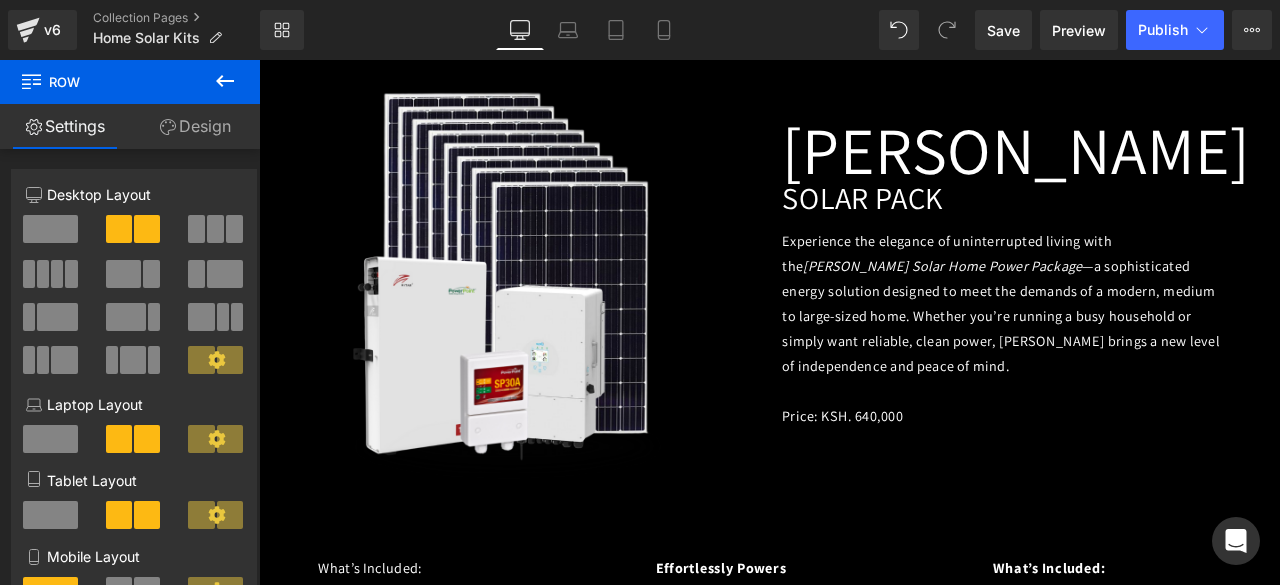 scroll, scrollTop: 2435, scrollLeft: 0, axis: vertical 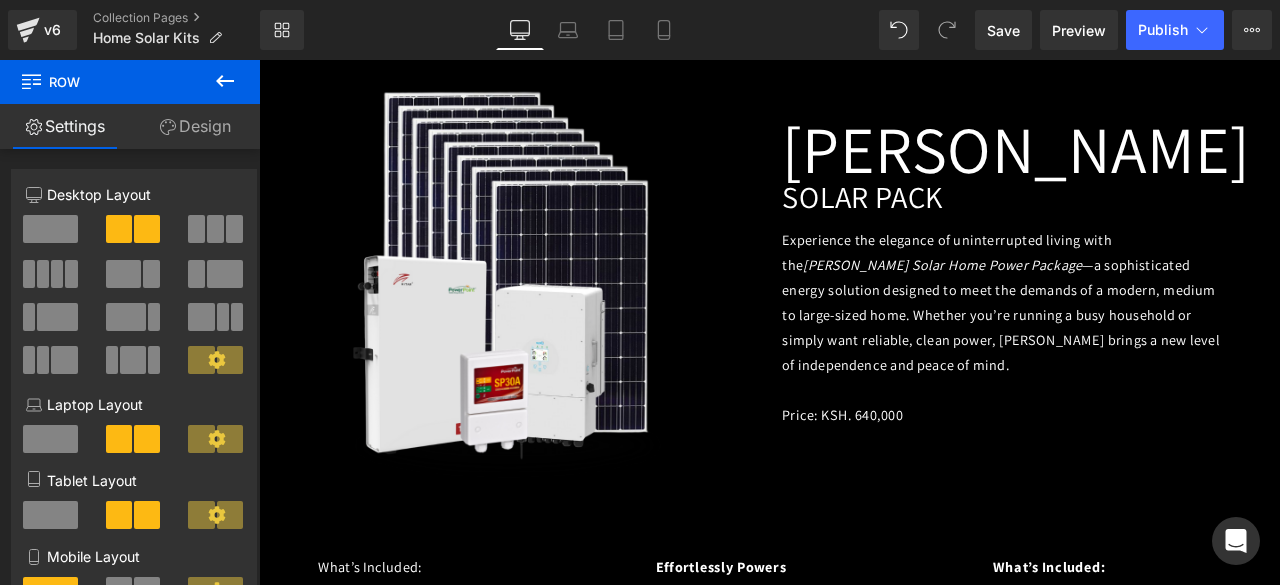 click on "[PERSON_NAME]" at bounding box center [1164, 165] 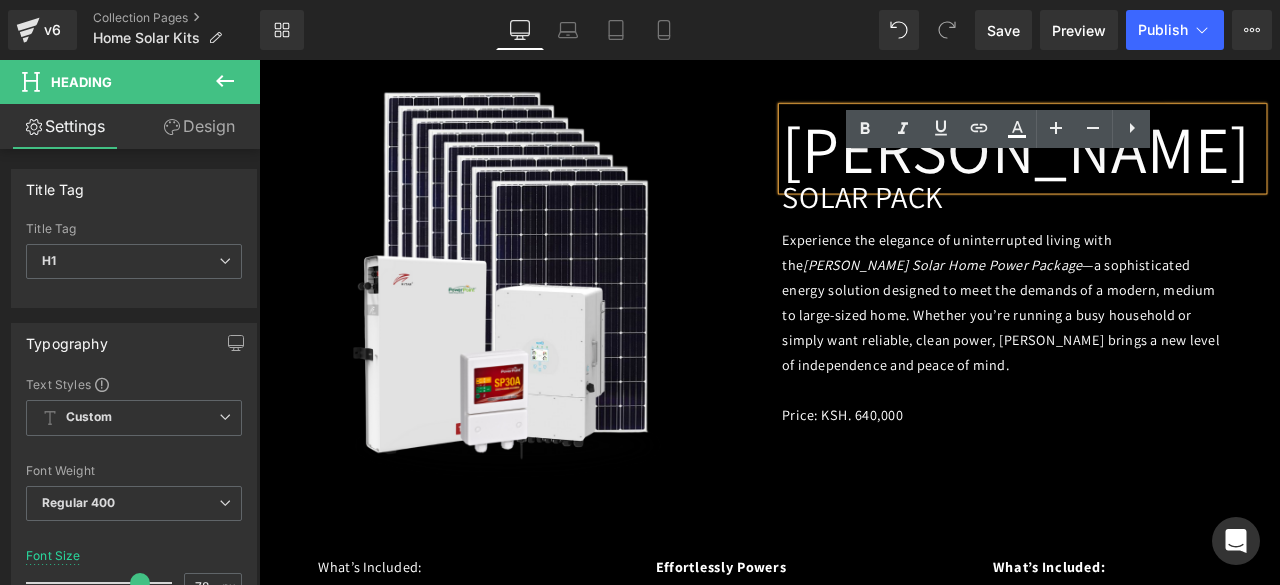 type 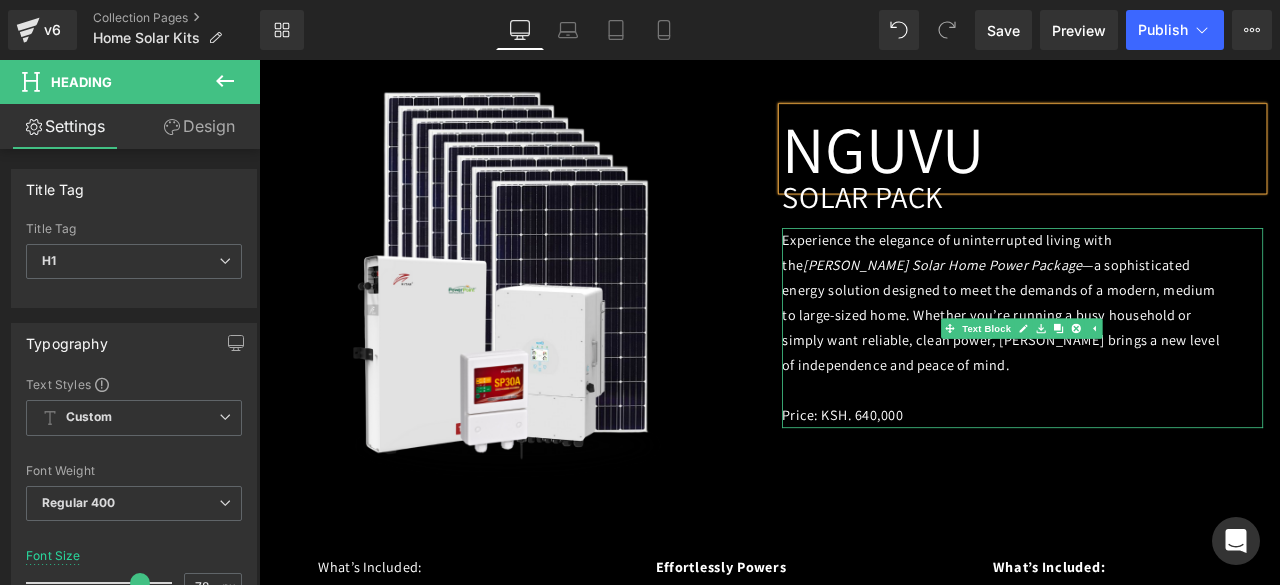 click on "Price: KSH. 640,000" at bounding box center (1139, 482) 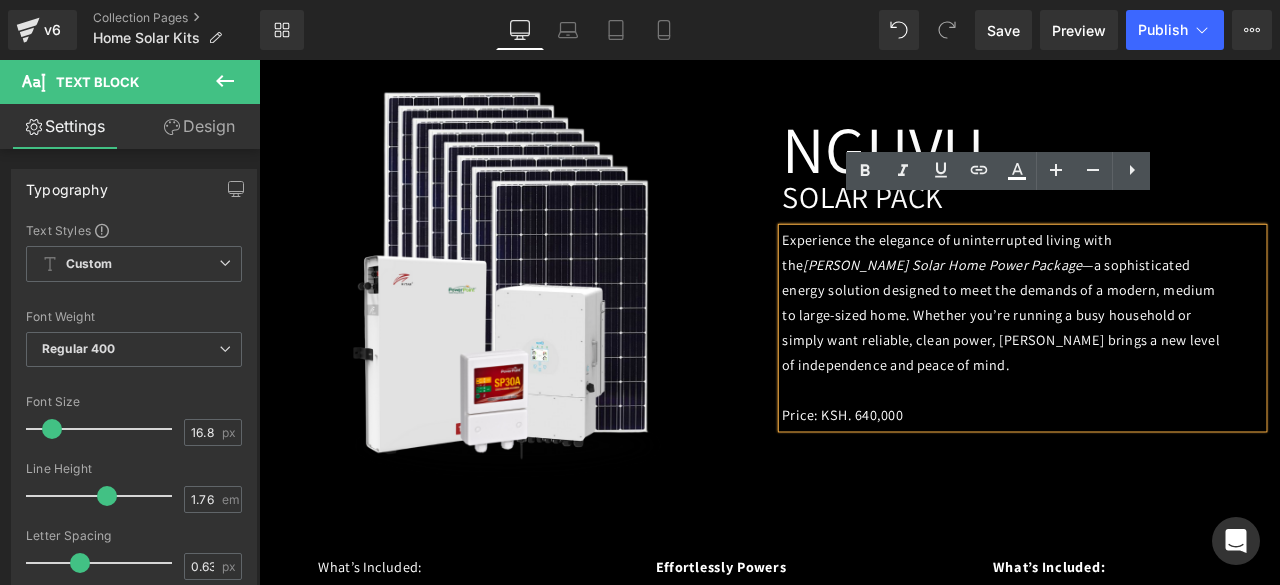 click at bounding box center (259, 60) 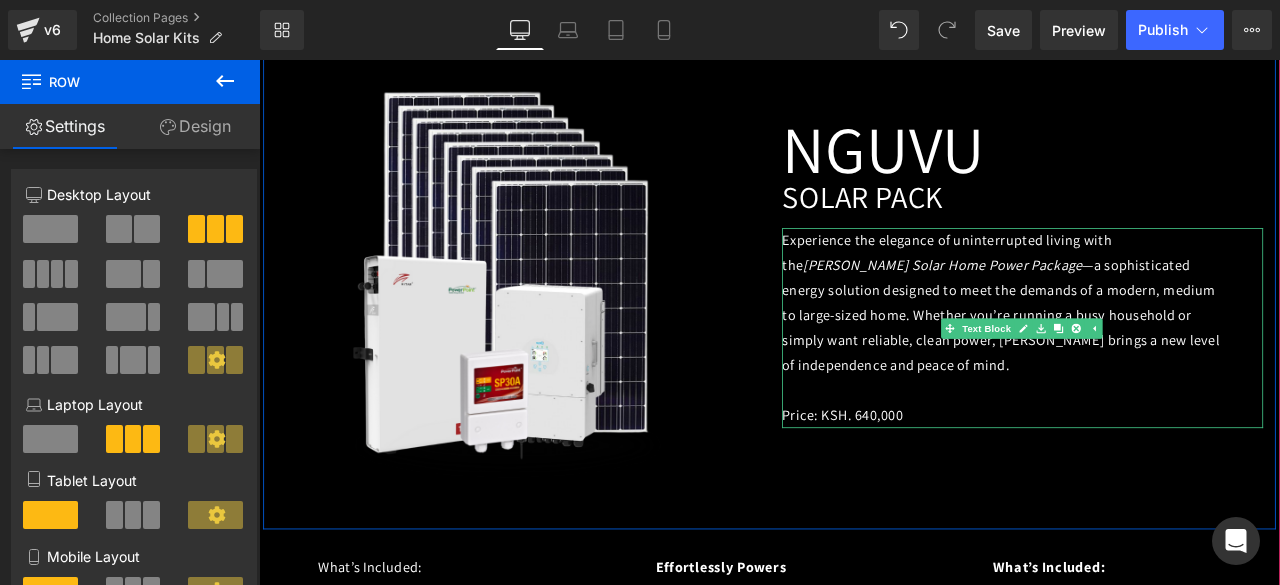type 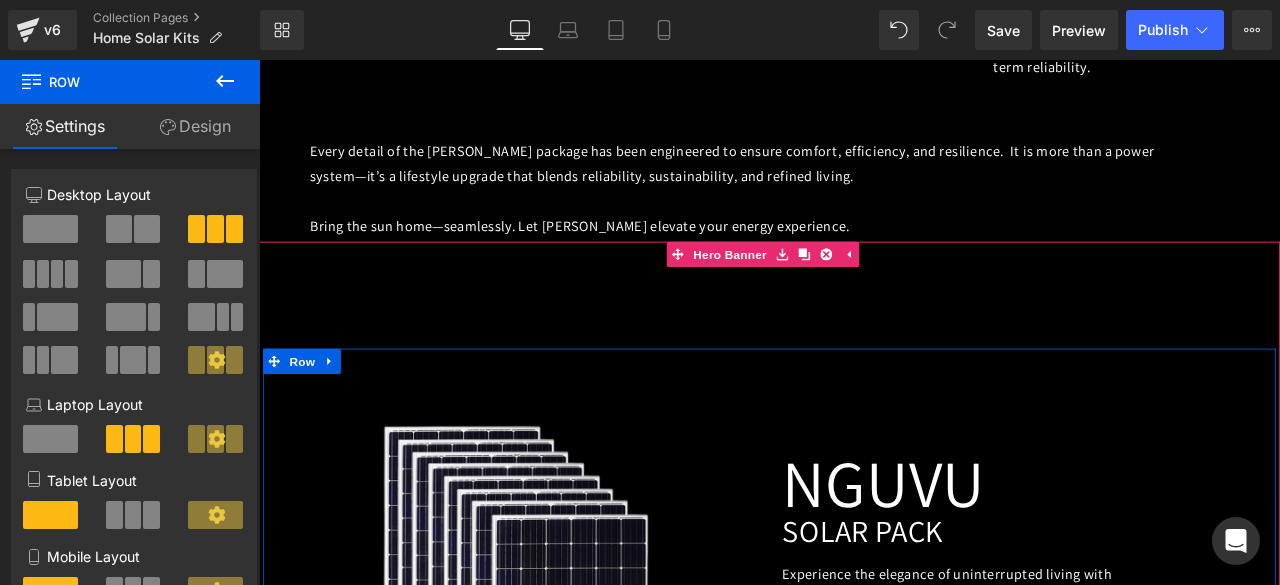scroll, scrollTop: 2037, scrollLeft: 0, axis: vertical 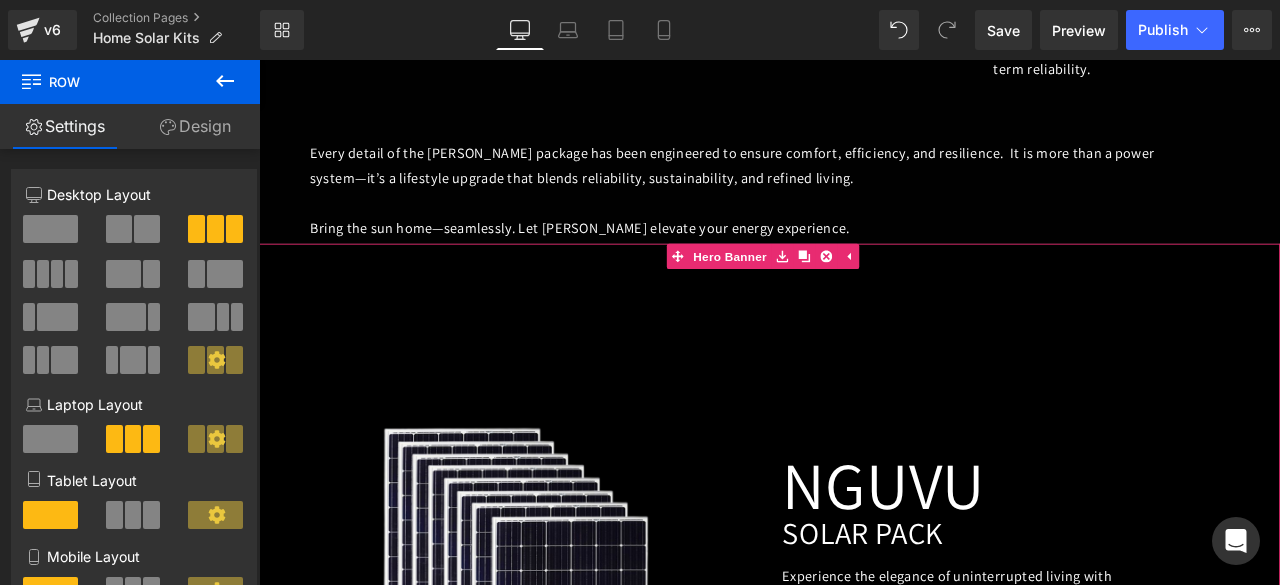click on "Image         NGUVU  Heading         SOLAR PACK Heading         Experience the elegance of uninterrupted living with the  [PERSON_NAME] Solar Home Power Package —a sophisticated energy solution designed to meet the demands of a modern, medium to large-sized home. Whether you’re running a busy household or simply want reliable, clean power, [PERSON_NAME] brings a new level of independence and peace of mind. Price: KSH. 1,200,000 Text Block         Row
What’s Included: 8 × 585W high-efficiency solar panels 1 × 48V 10kWh lithium-ion battery 1 × 48V 5kW inverter Surge protection Solar panel mounting structures Electrical cabling Professional installation & commissioning Text Block         Effortlessly Powers Refrigerator Television Microwave Music System Up to 25 LED Lights Wi-Fi Router Laptops Washing Machine Booster Pump Text Block         What’s Included: Solar Panels – 12 years Li-ion Battery – 10 years Inverter – 5 years Surge Protector – 6 years Text Block" at bounding box center (864, 1100) 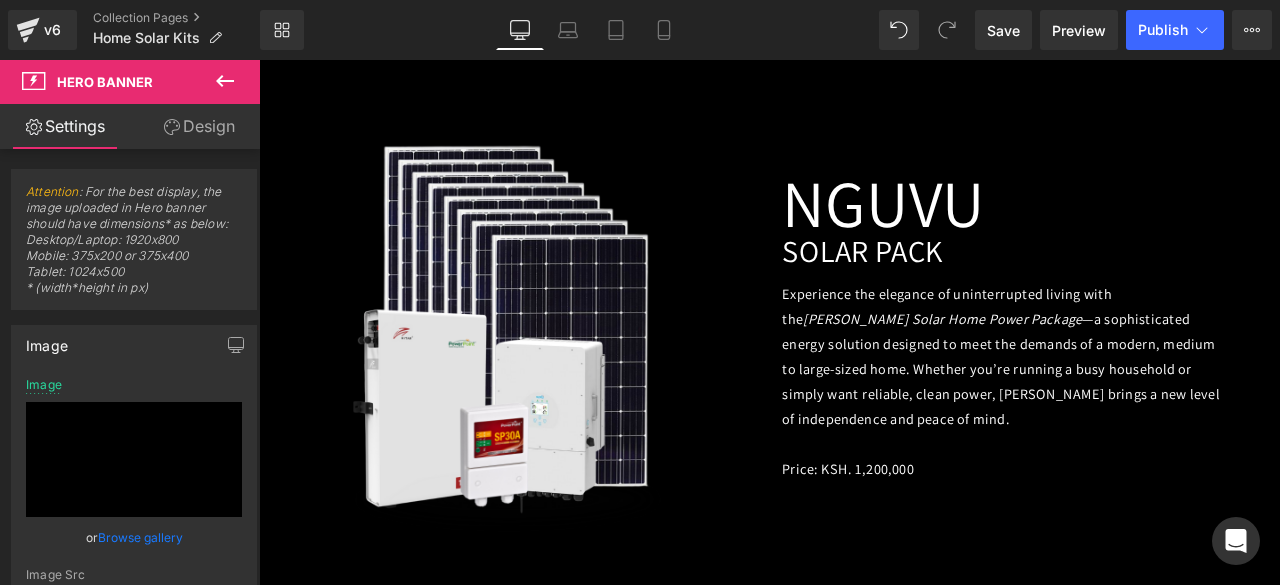 scroll, scrollTop: 2369, scrollLeft: 0, axis: vertical 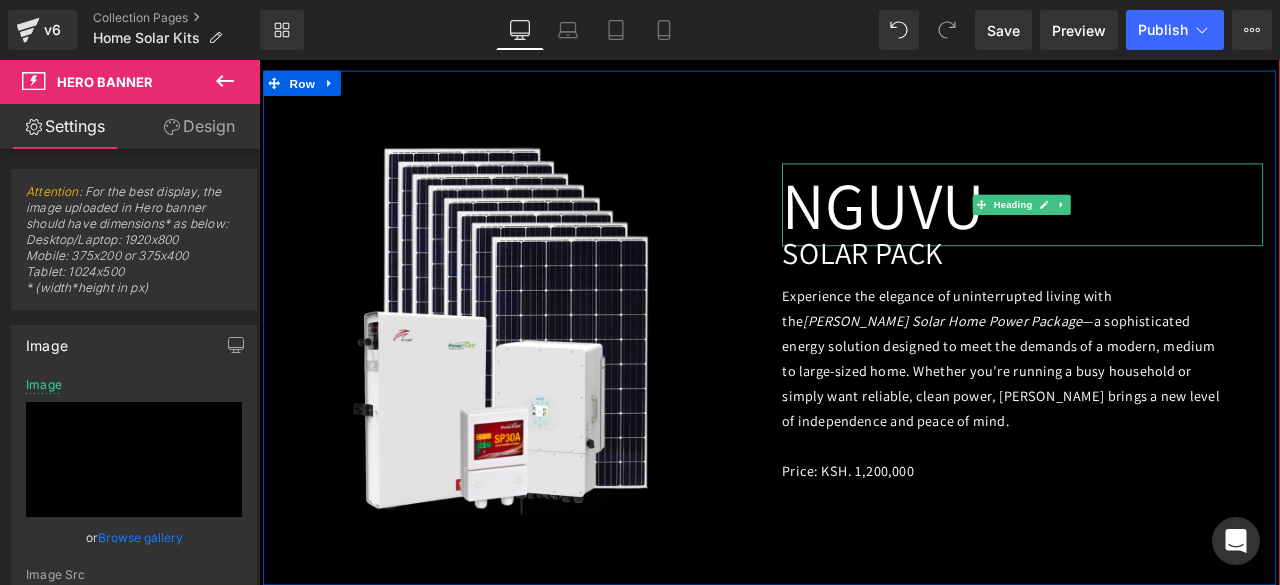 click on "NGUVU" at bounding box center [1164, 231] 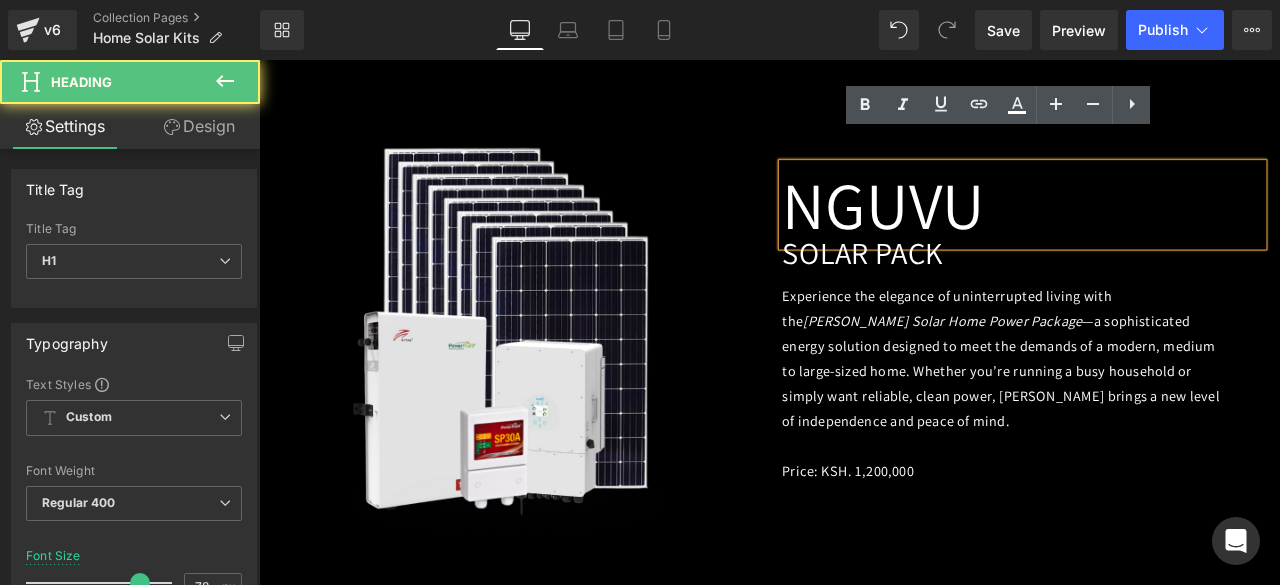 click on "NGUVU" at bounding box center (1164, 231) 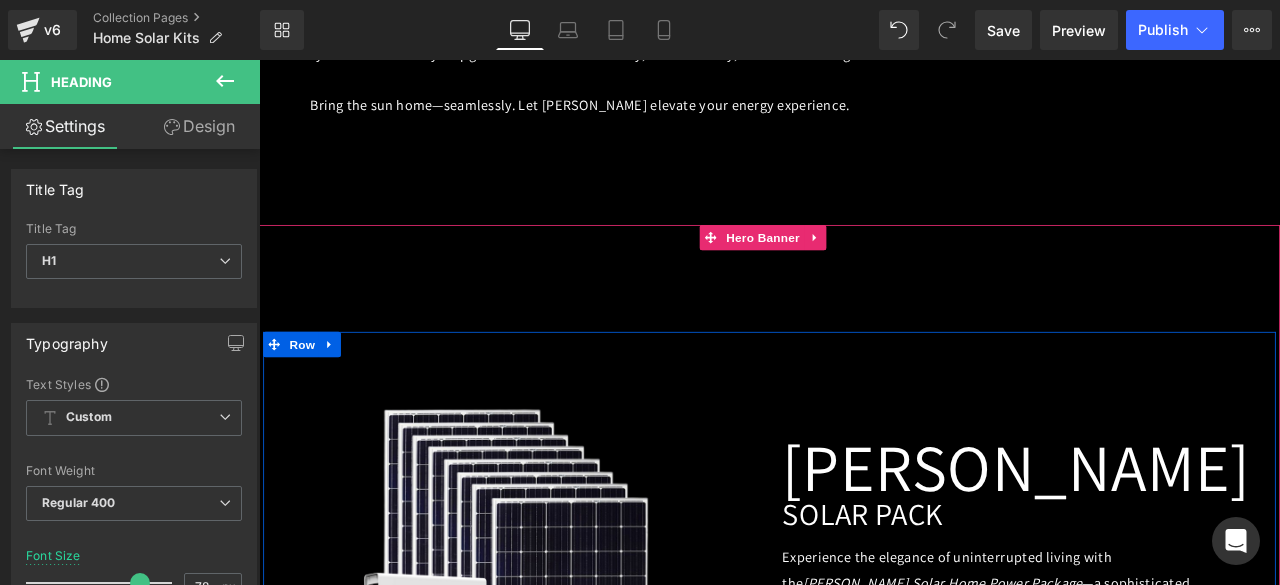 scroll, scrollTop: 3705, scrollLeft: 0, axis: vertical 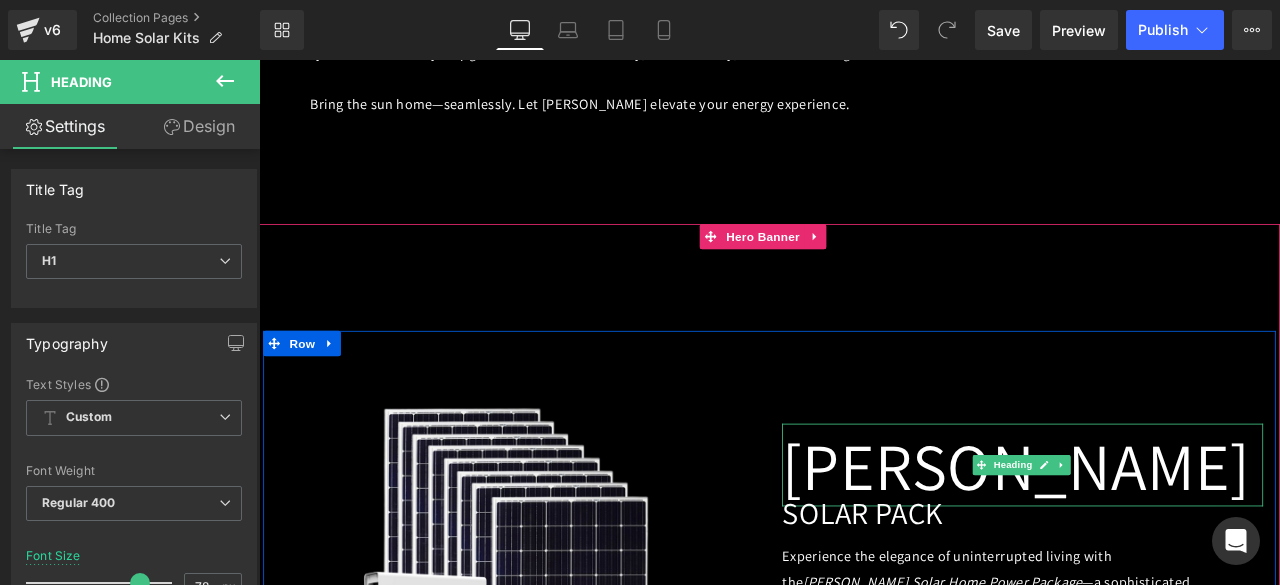 click on "[PERSON_NAME]" at bounding box center (1164, 539) 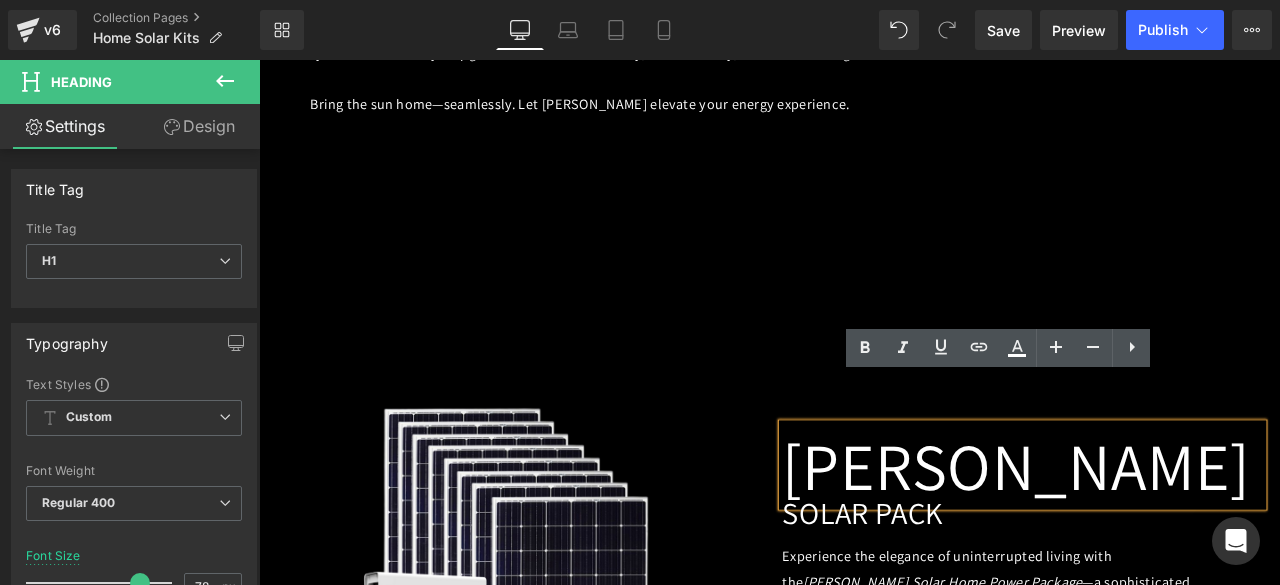 click on "[PERSON_NAME]" at bounding box center (1164, 539) 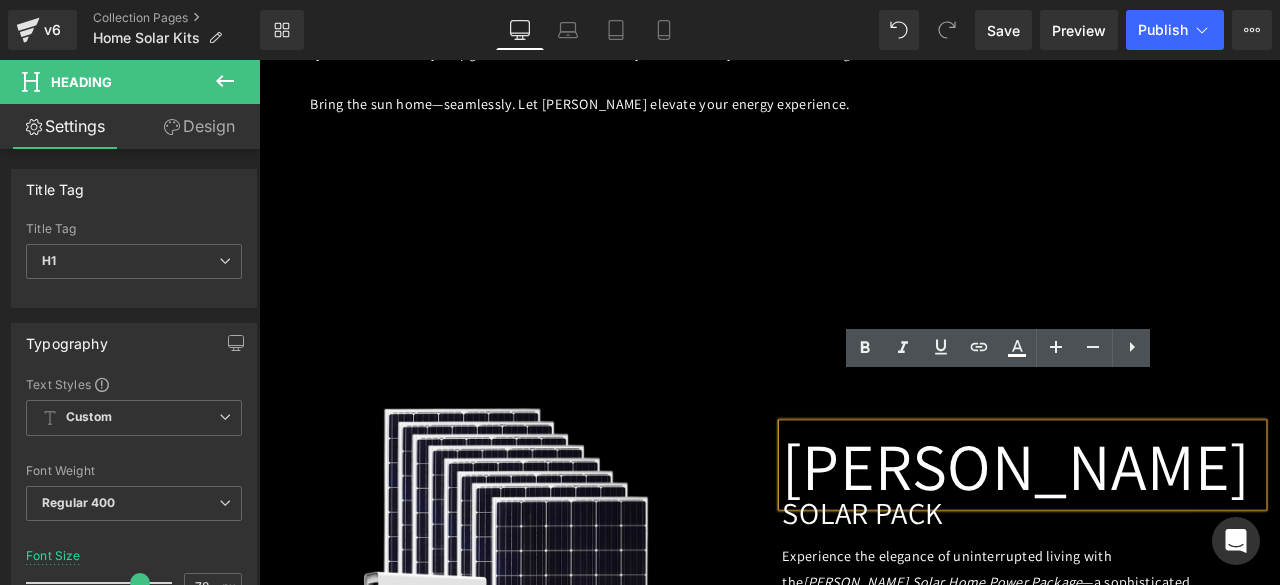 type 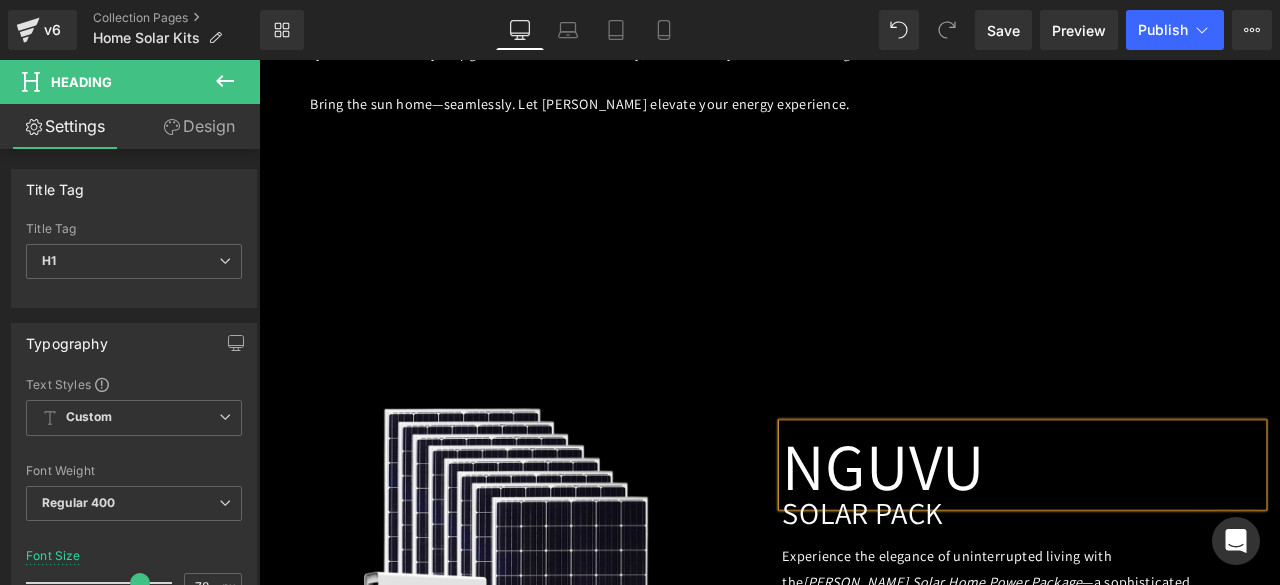 click on "Image         NGUVU Heading         SOLAR PACK Heading         Experience the elegance of uninterrupted living with the  [PERSON_NAME] Solar Home Power Package —a sophisticated energy solution designed to meet the demands of a modern, medium to large-sized home. Whether you’re running a busy household or simply want reliable, clean power, [PERSON_NAME] brings a new level of independence and peace of mind. Price: KSH. 640,000 Text Block         Row
What’s Included: 8 × 585W high-efficiency solar panels 1 × 48V 10kWh lithium-ion battery 1 × 48V 5kW inverter Surge protection Solar panel mounting structures Electrical cabling Professional installation & commissioning Text Block         Effortlessly Powers Refrigerator Television Microwave Music System Up to 25 LED Lights Wi-Fi Router Laptops Washing Machine Booster Pump Text Block         What’s Included: Solar Panels – 12 years Li-ion Battery – 10 years Inverter – 5 years Surge Protector – 6 years Text Block" at bounding box center (864, 1076) 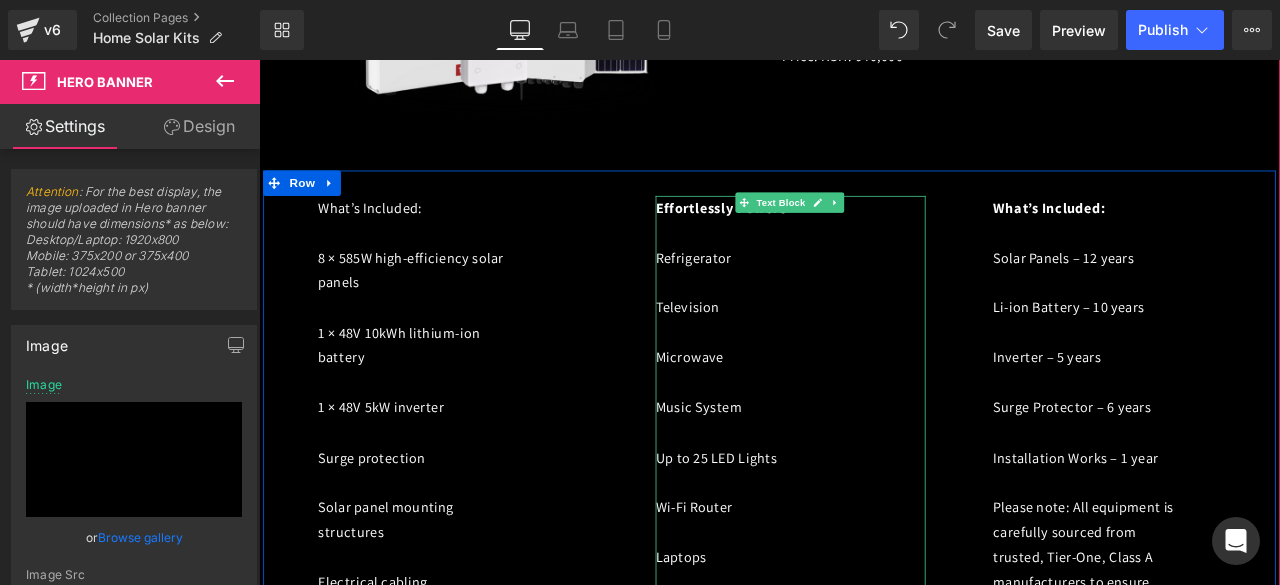 scroll, scrollTop: 4501, scrollLeft: 0, axis: vertical 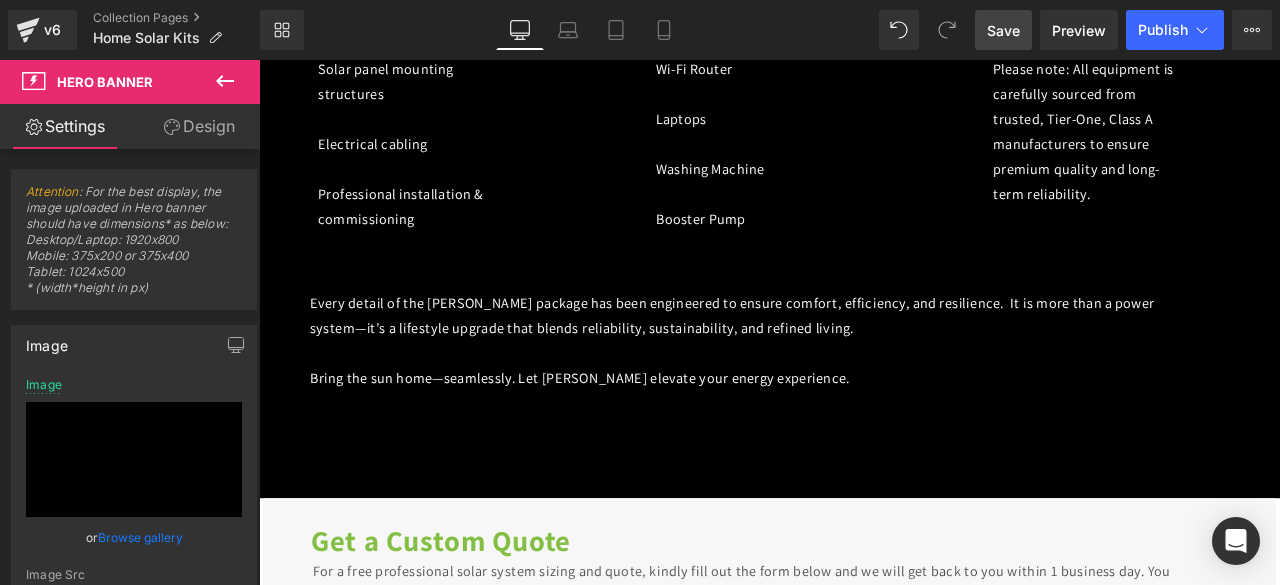 click on "Save" at bounding box center [1003, 30] 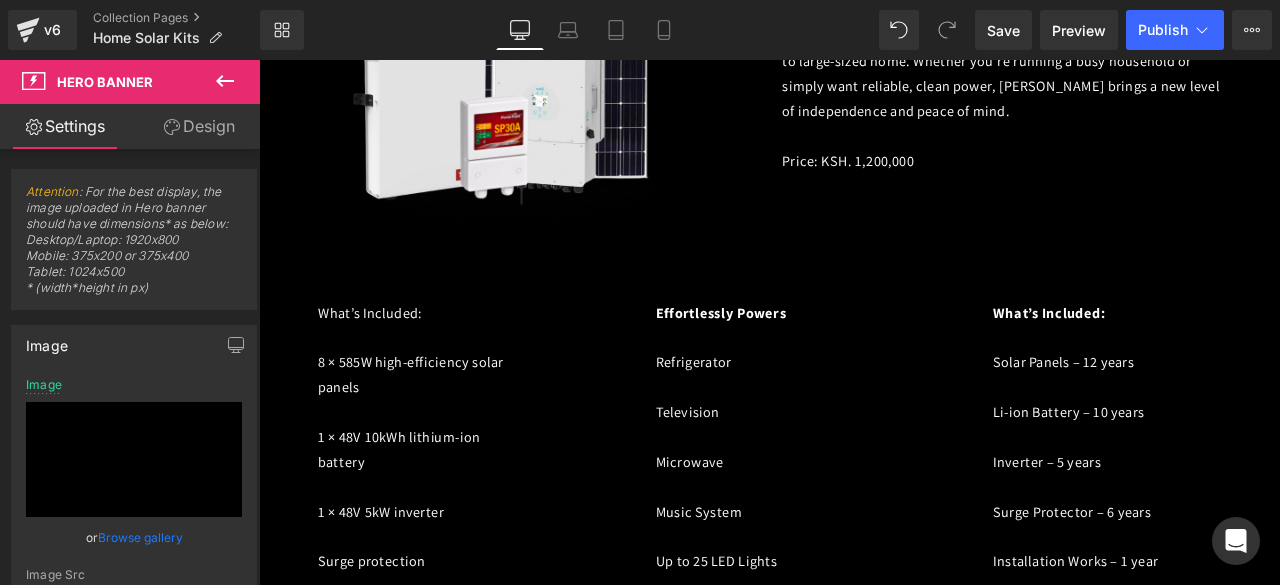 scroll, scrollTop: 2809, scrollLeft: 0, axis: vertical 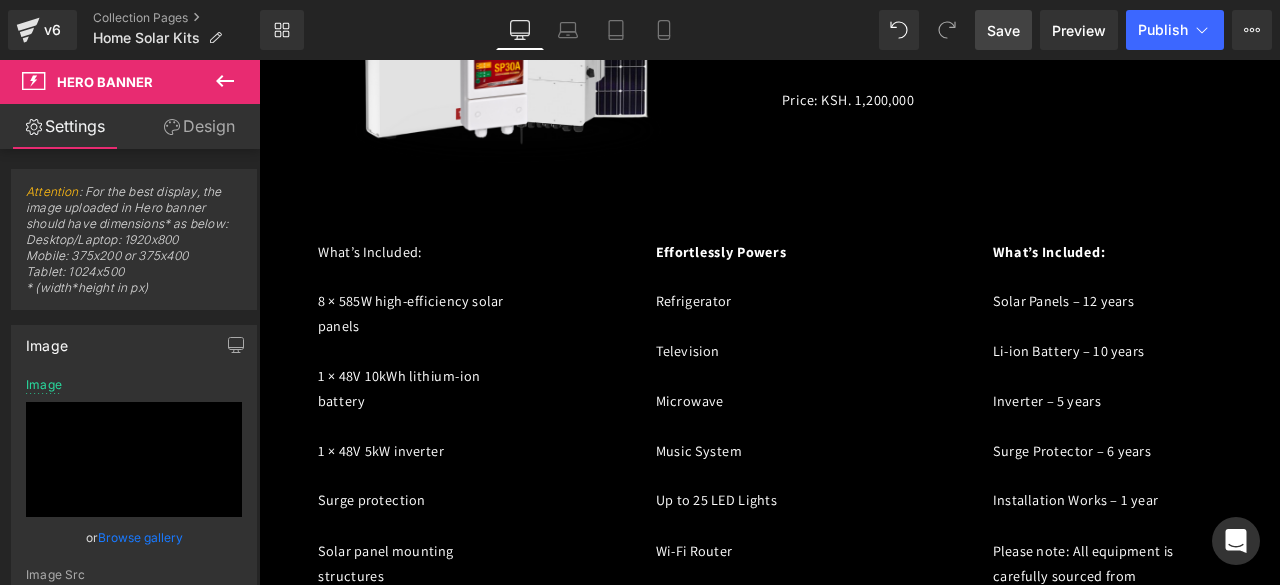 click on "Save" at bounding box center (1003, 30) 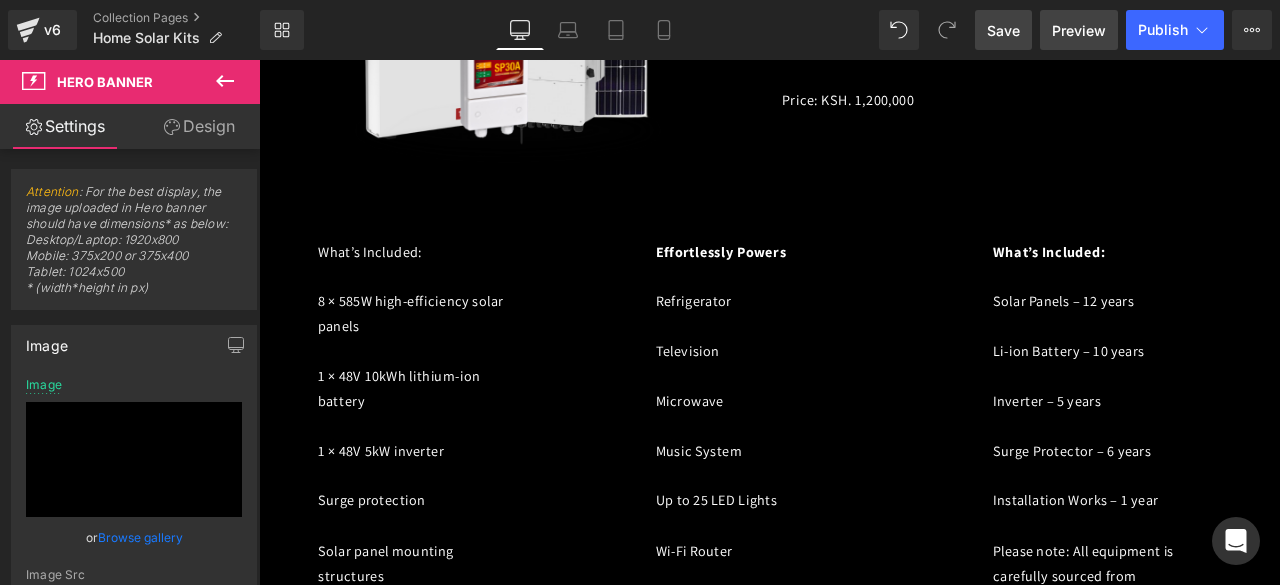 click on "Preview" at bounding box center [1079, 30] 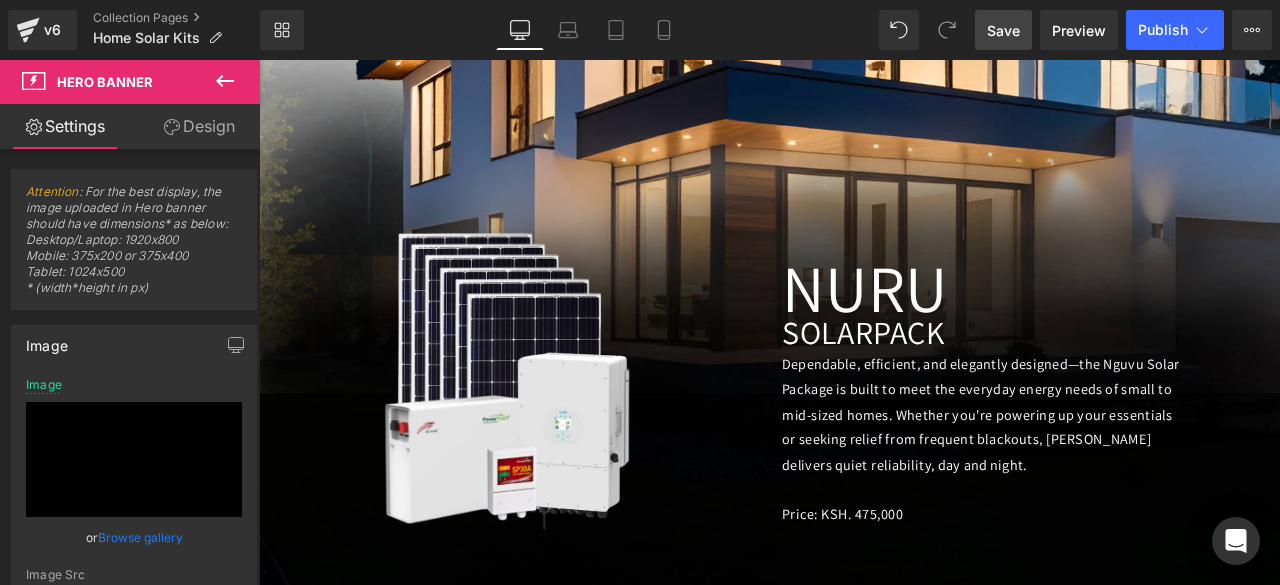 scroll, scrollTop: 805, scrollLeft: 0, axis: vertical 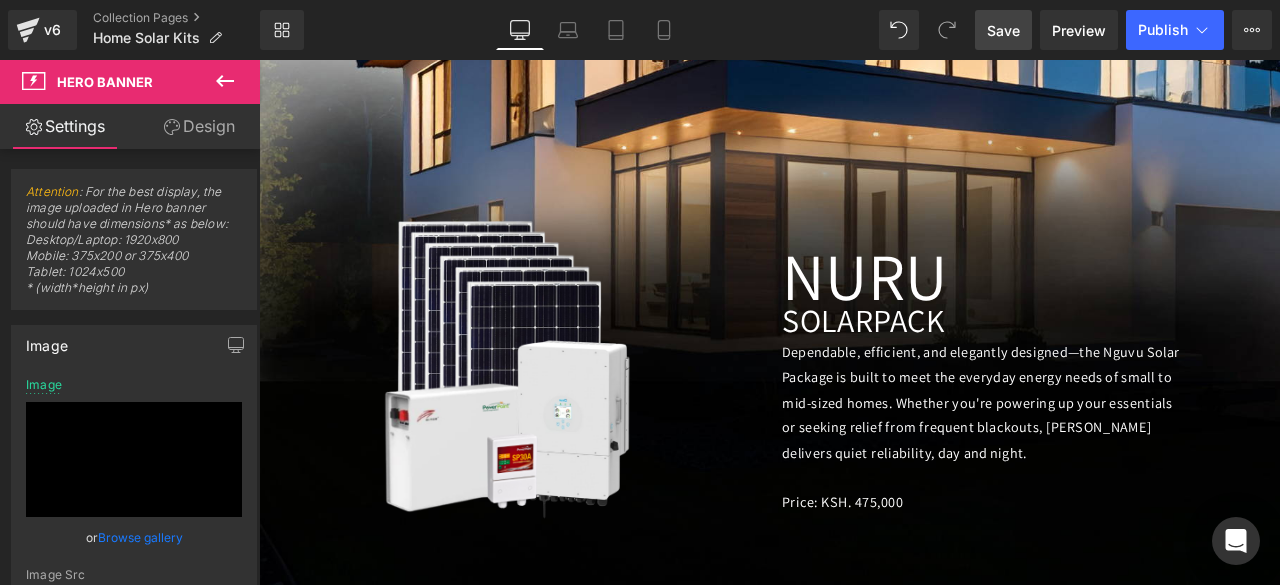 click on "SOLAR  PACK" at bounding box center [1164, 368] 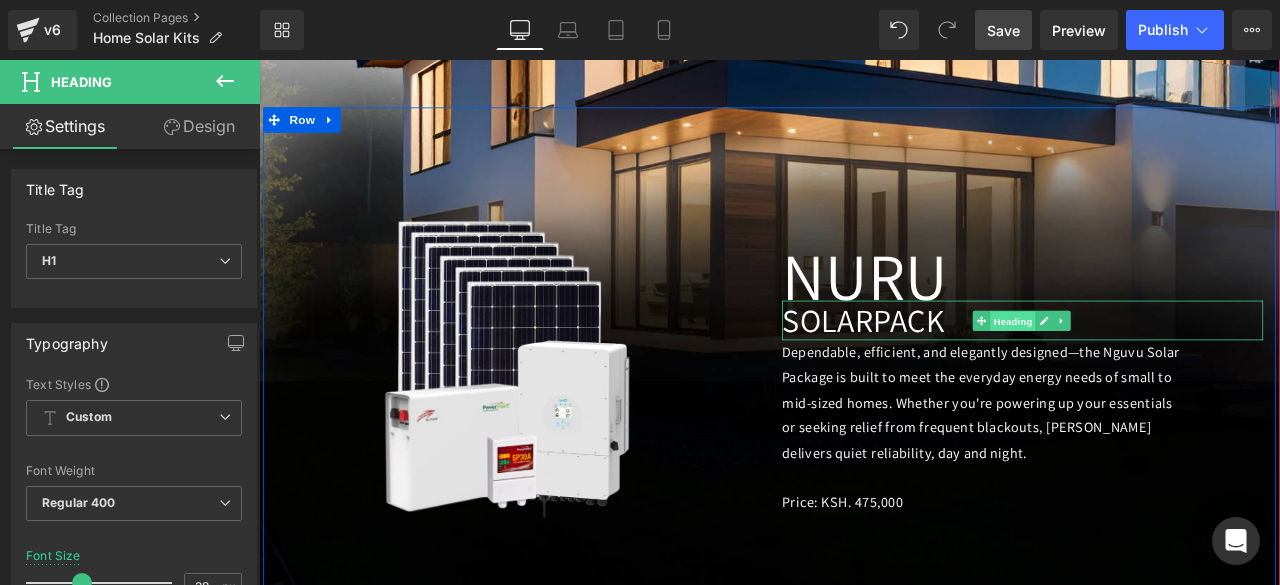 click on "Heading" at bounding box center [1152, 369] 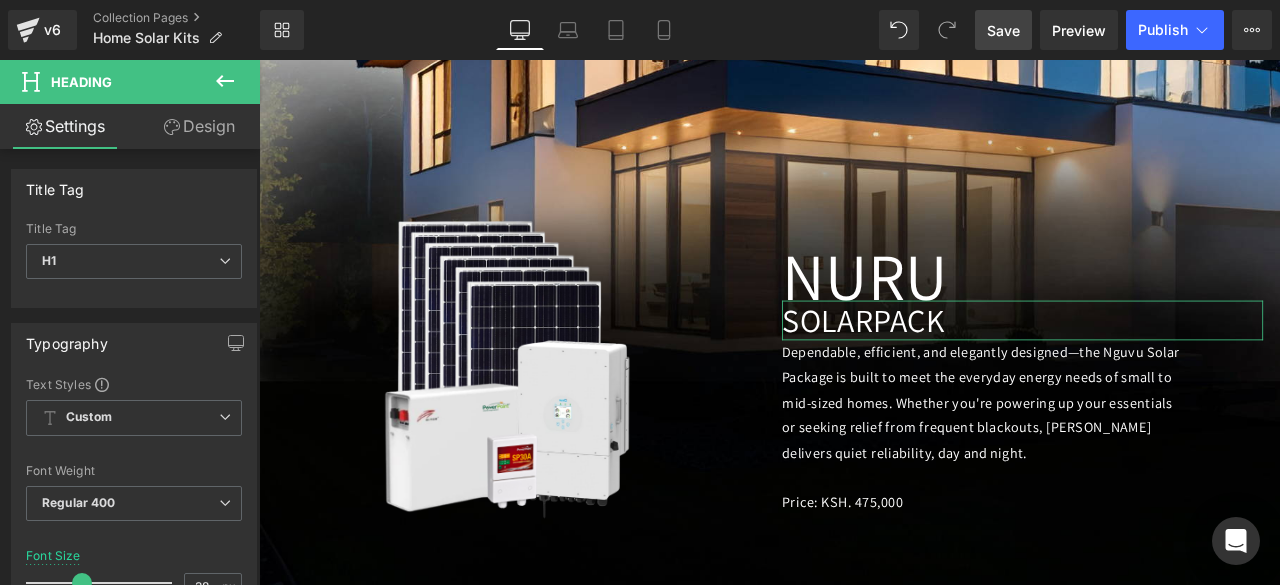 click 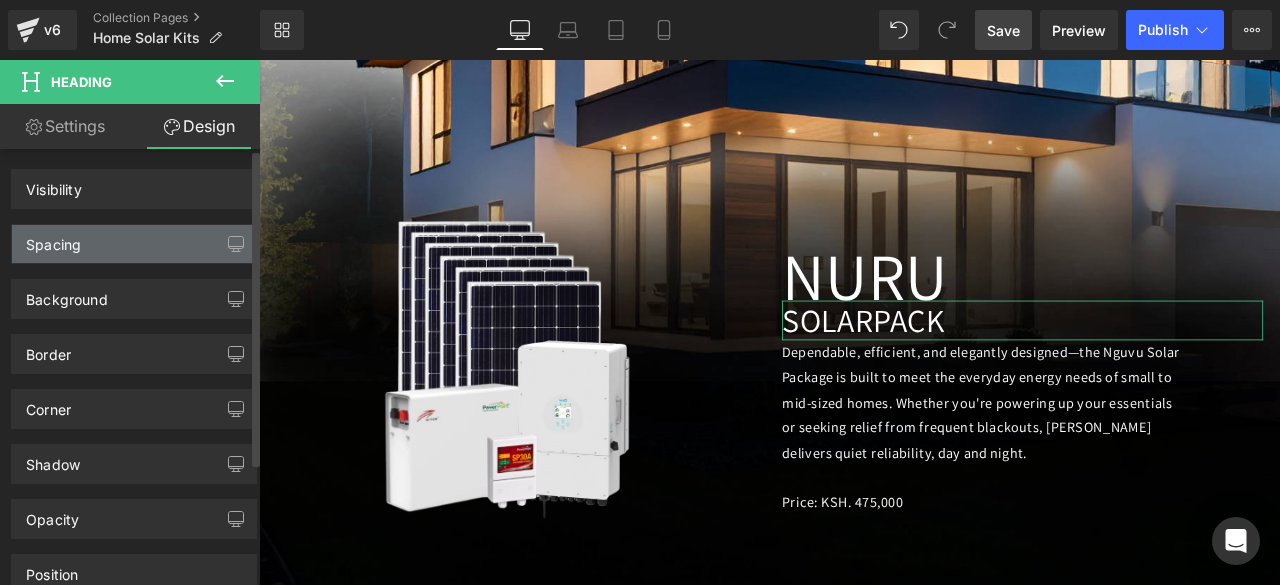 click on "Spacing" at bounding box center [134, 244] 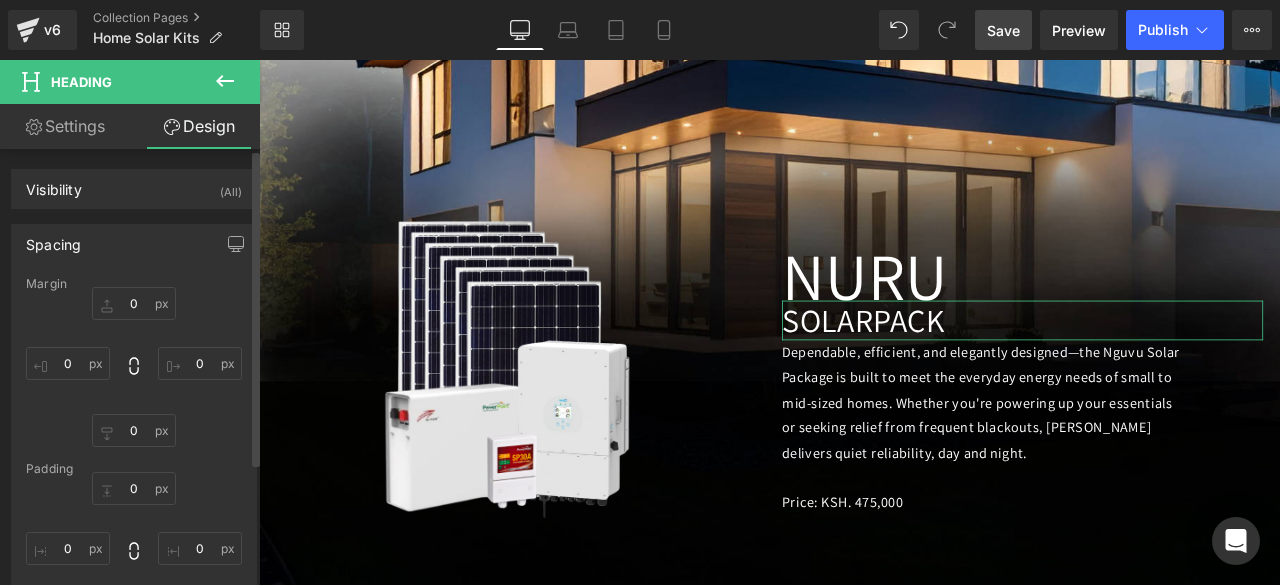 type on "-20" 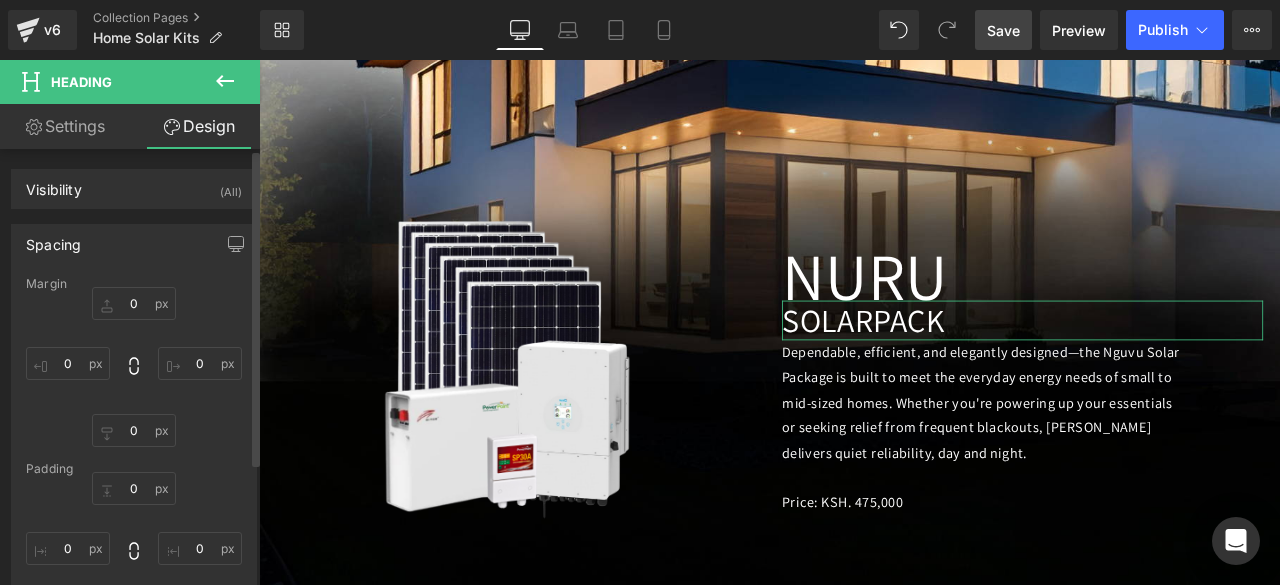 type on "0" 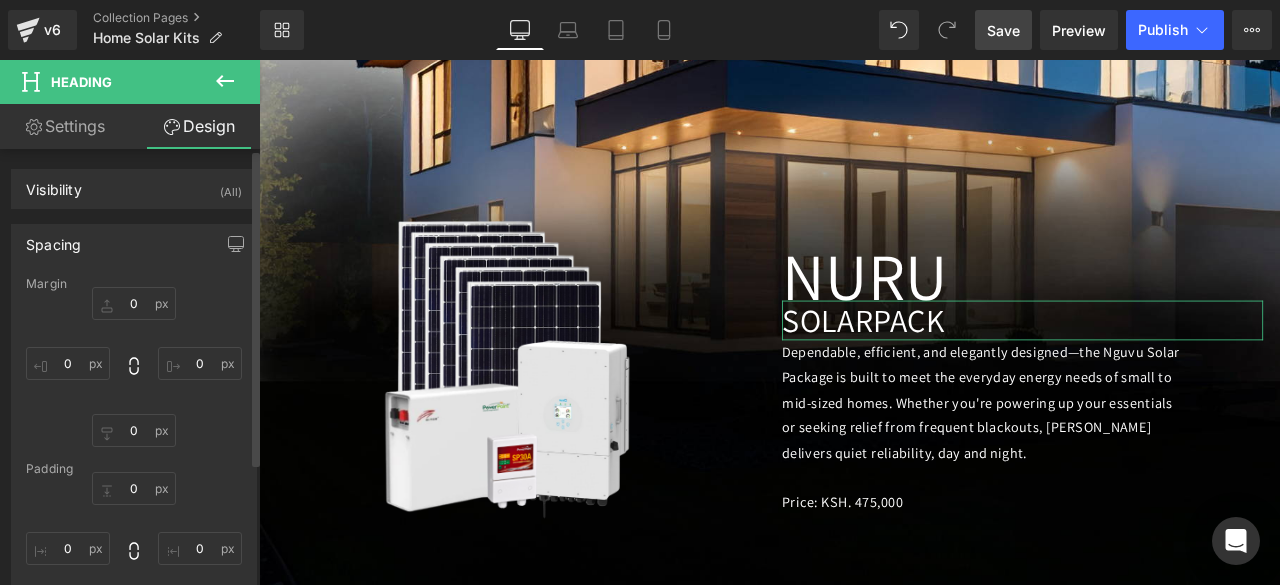 type on "0" 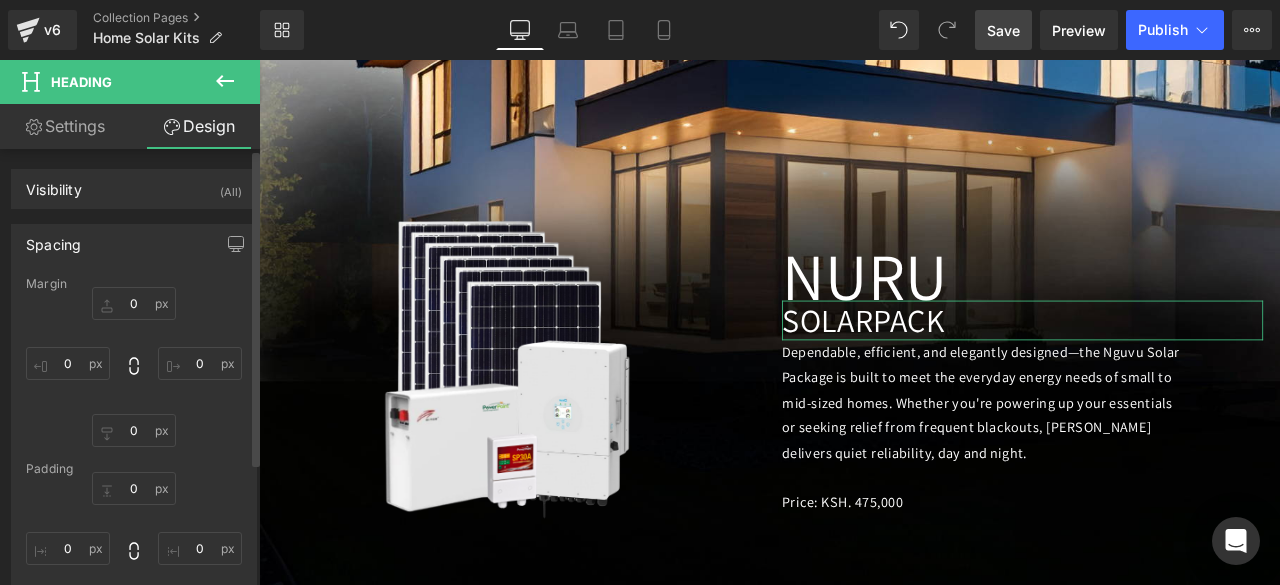 type on "0" 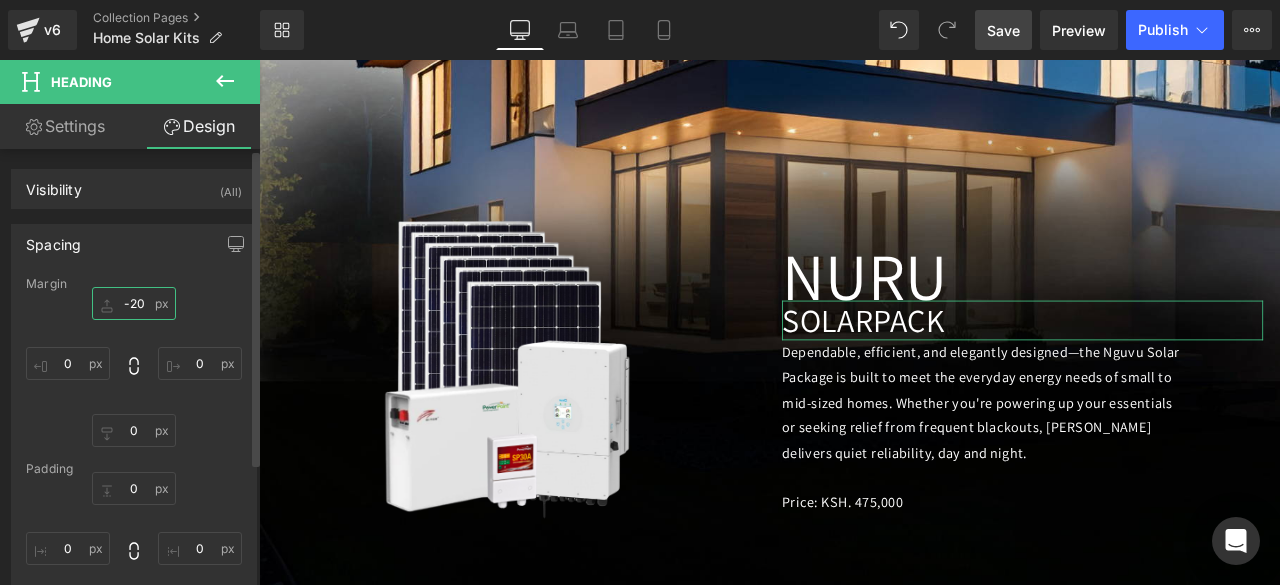 click on "-20" at bounding box center (134, 303) 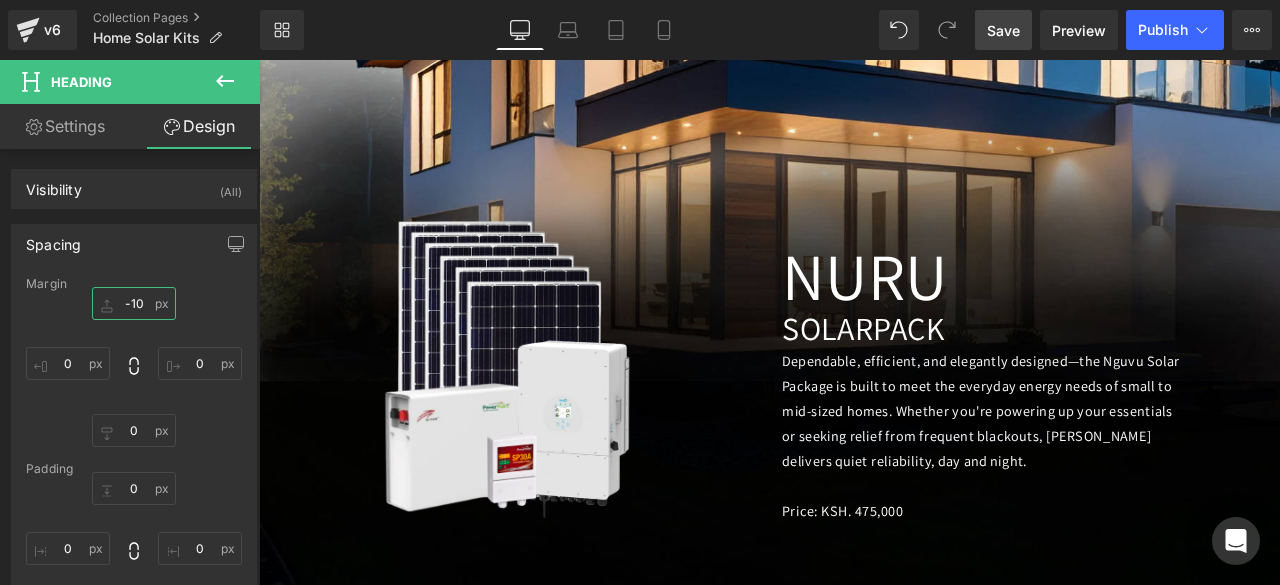 type on "-10" 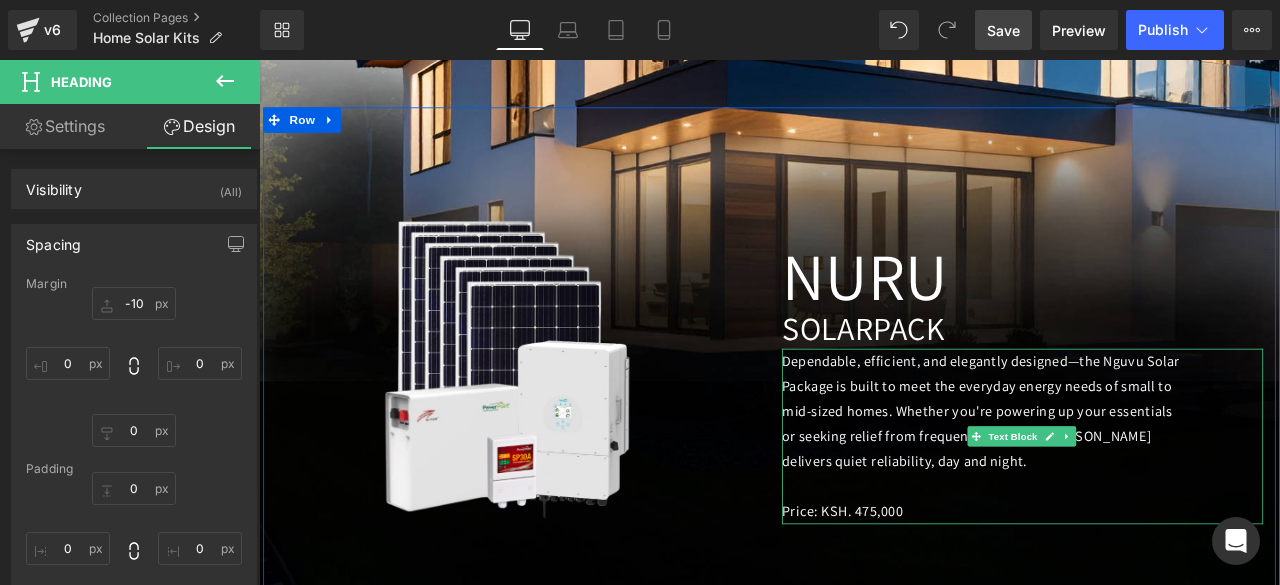 click on "Dependable, efficient, and elegantly designed—the Nguvu Solar Package is built to meet the everyday energy needs of small to mid-sized homes. Whether you're powering up your essentials or seeking relief from frequent blackouts, [PERSON_NAME] delivers quiet reliability, day and night." at bounding box center [1114, 475] 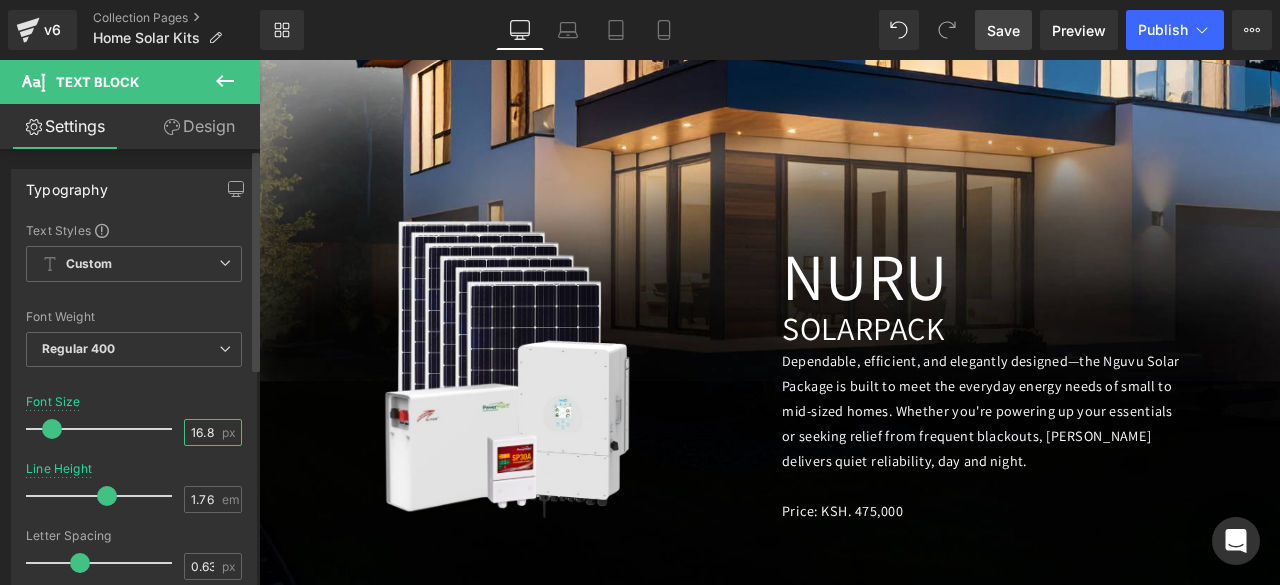 click on "16.8" at bounding box center [202, 432] 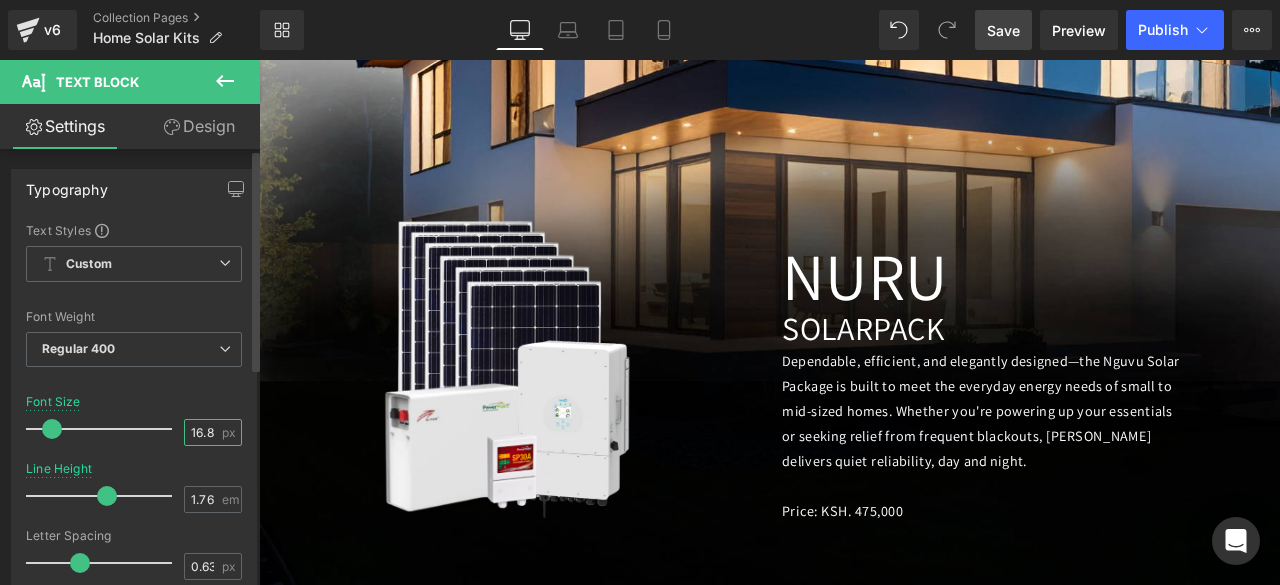 click on "16.8" at bounding box center [202, 432] 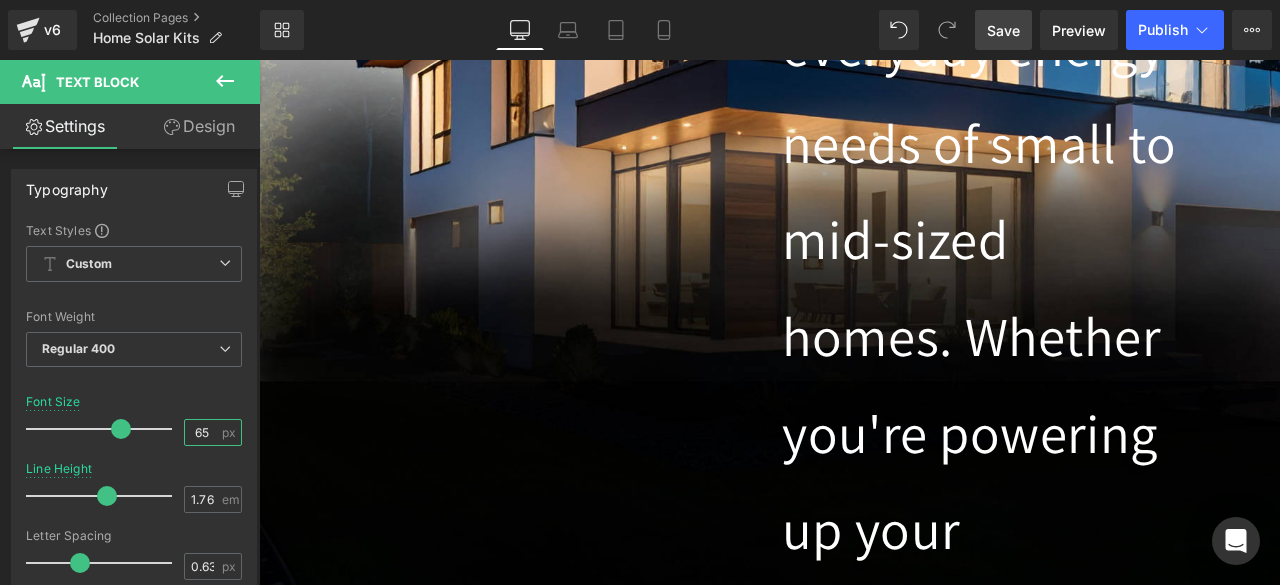 scroll, scrollTop: 0, scrollLeft: 0, axis: both 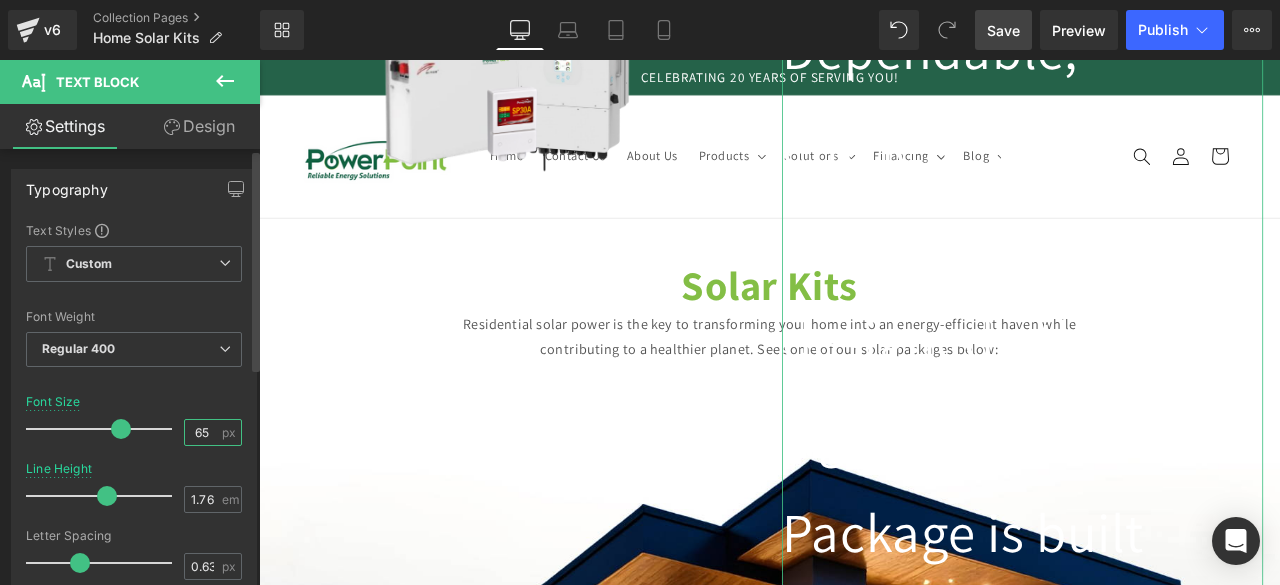 type on "6" 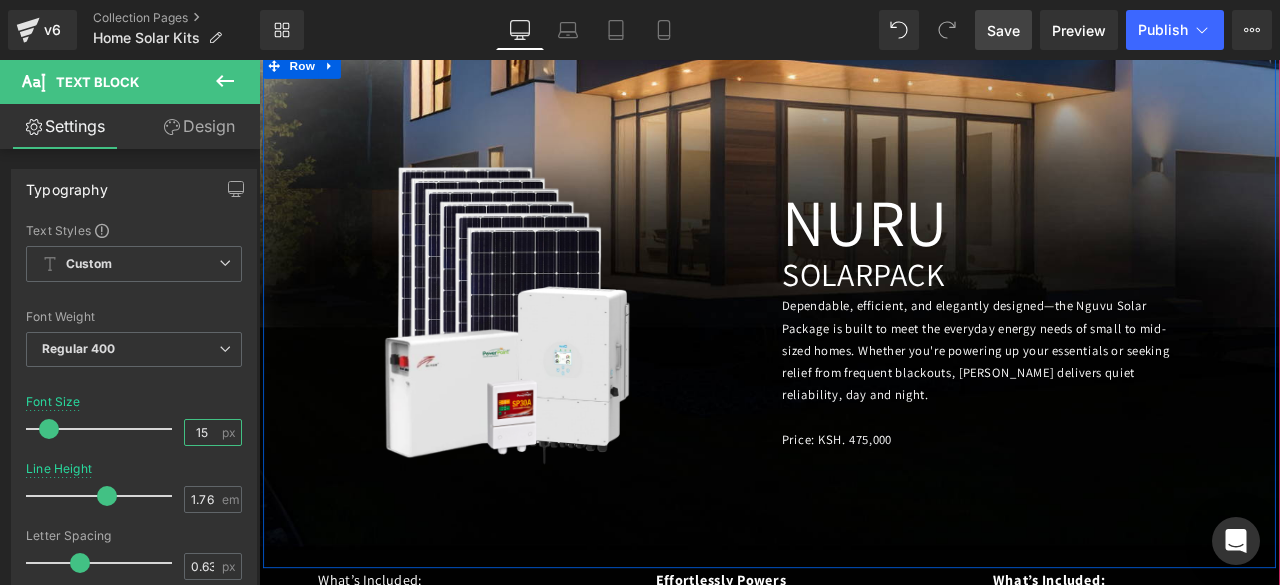 scroll, scrollTop: 870, scrollLeft: 0, axis: vertical 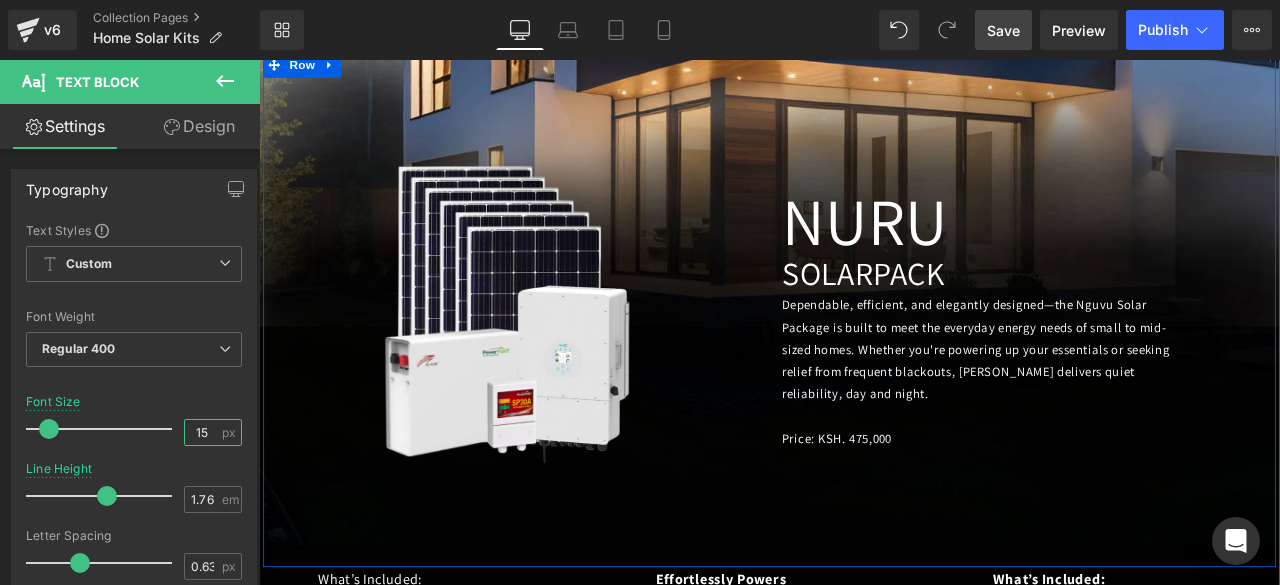 type on "15" 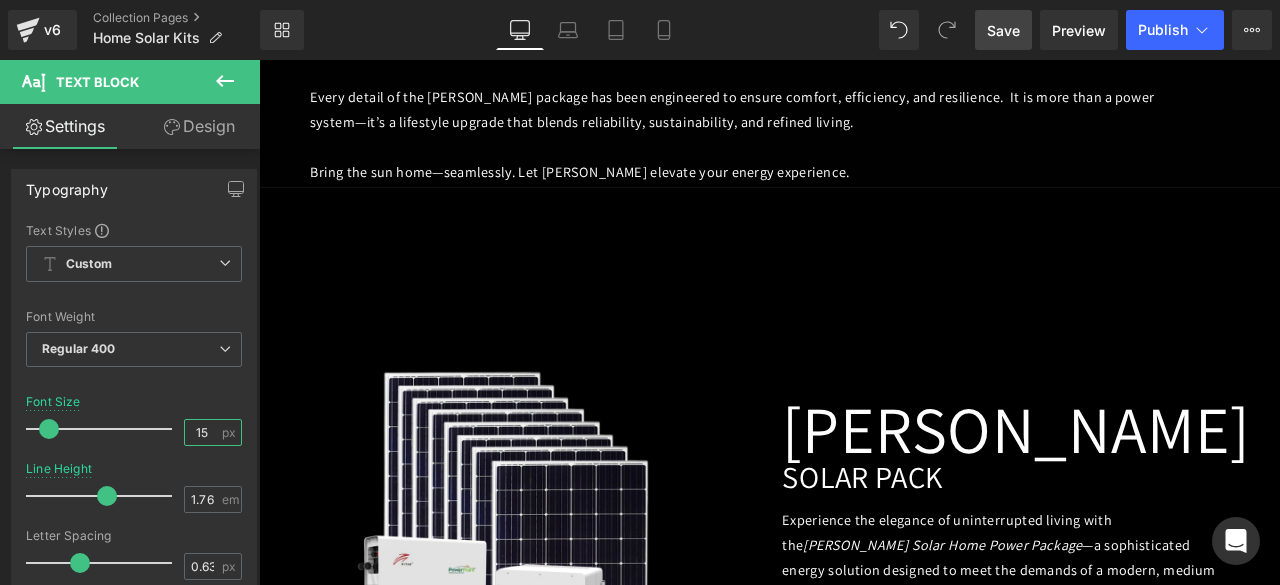 scroll, scrollTop: 2336, scrollLeft: 0, axis: vertical 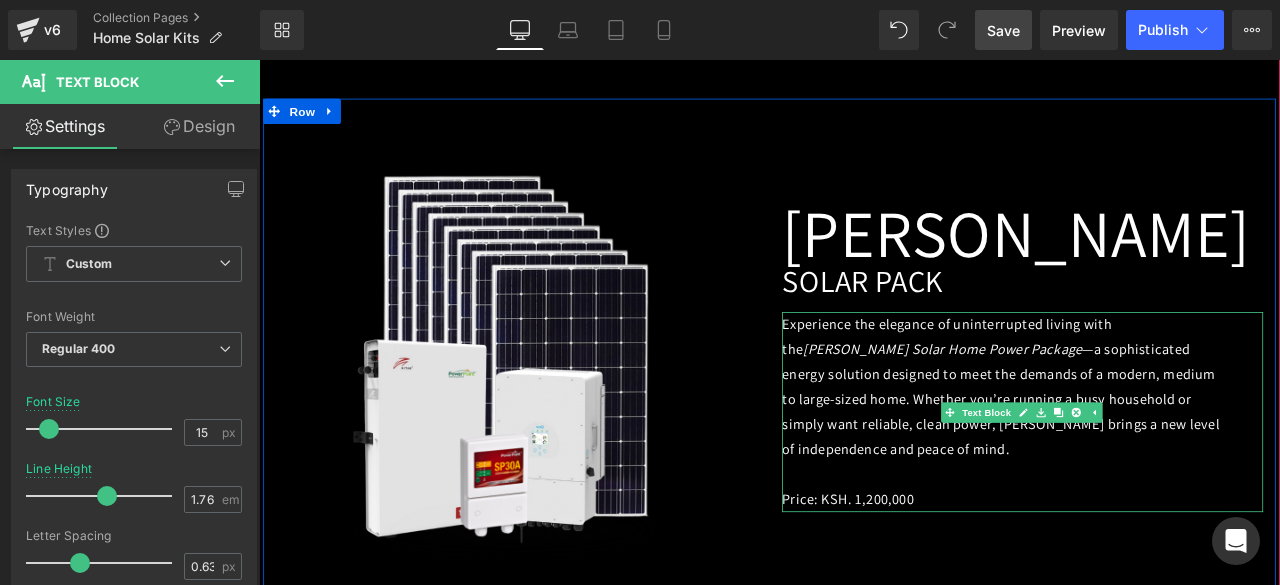 click on "Experience the elegance of uninterrupted living with the  [PERSON_NAME] Solar Home Power Package —a sophisticated energy solution designed to meet the demands of a modern, medium to large-sized home. Whether you’re running a busy household or simply want reliable, clean power, [PERSON_NAME] brings a new level of independence and peace of mind." at bounding box center (1139, 448) 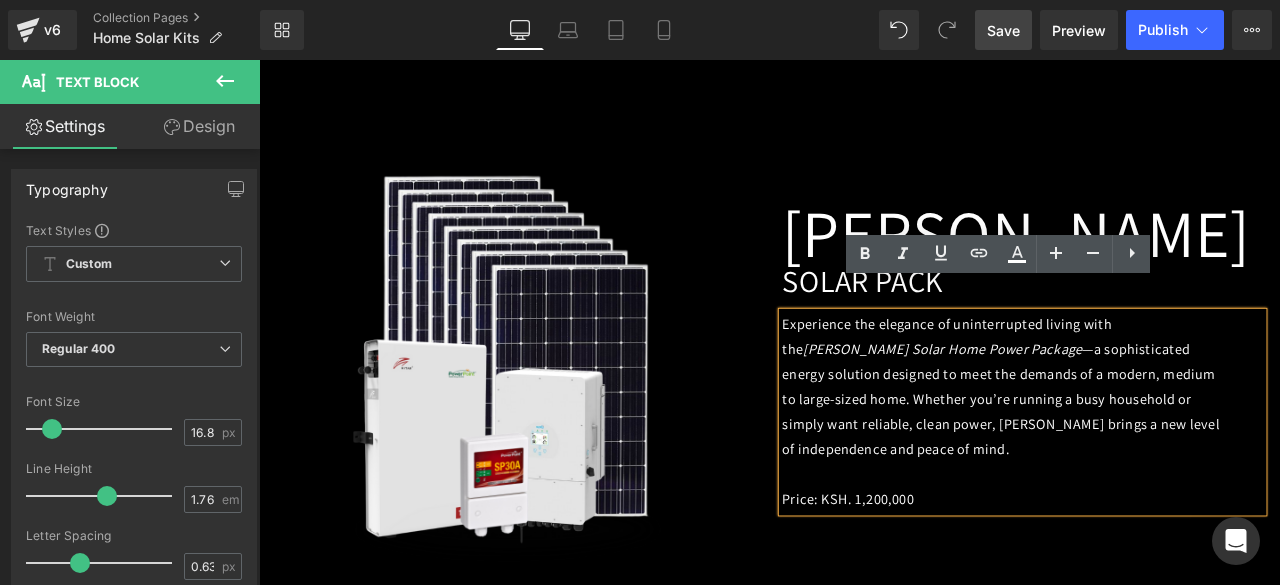 click on "Price: KSH. 1,200,000" at bounding box center (1139, 581) 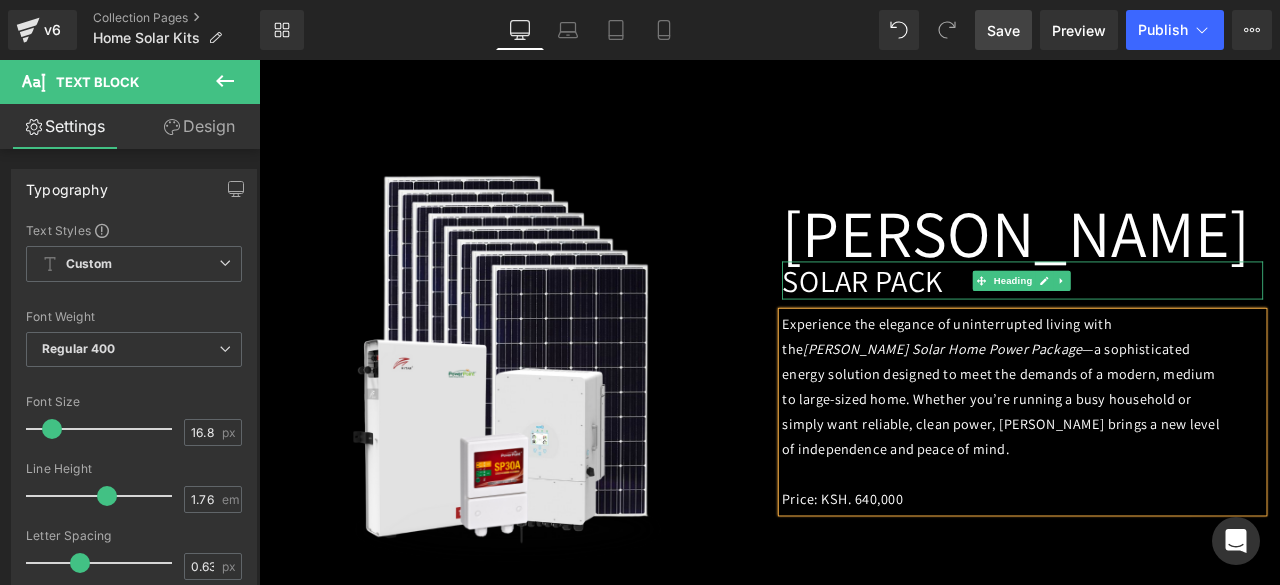 click on "SOLAR PACK" at bounding box center [974, 321] 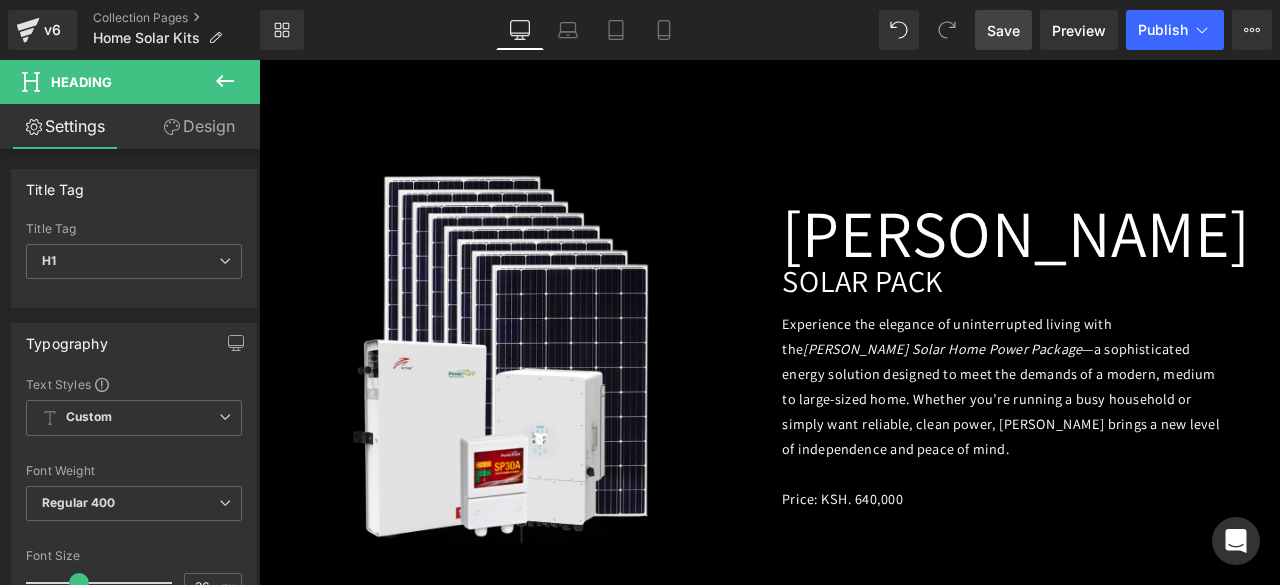 click on "Design" at bounding box center [199, 126] 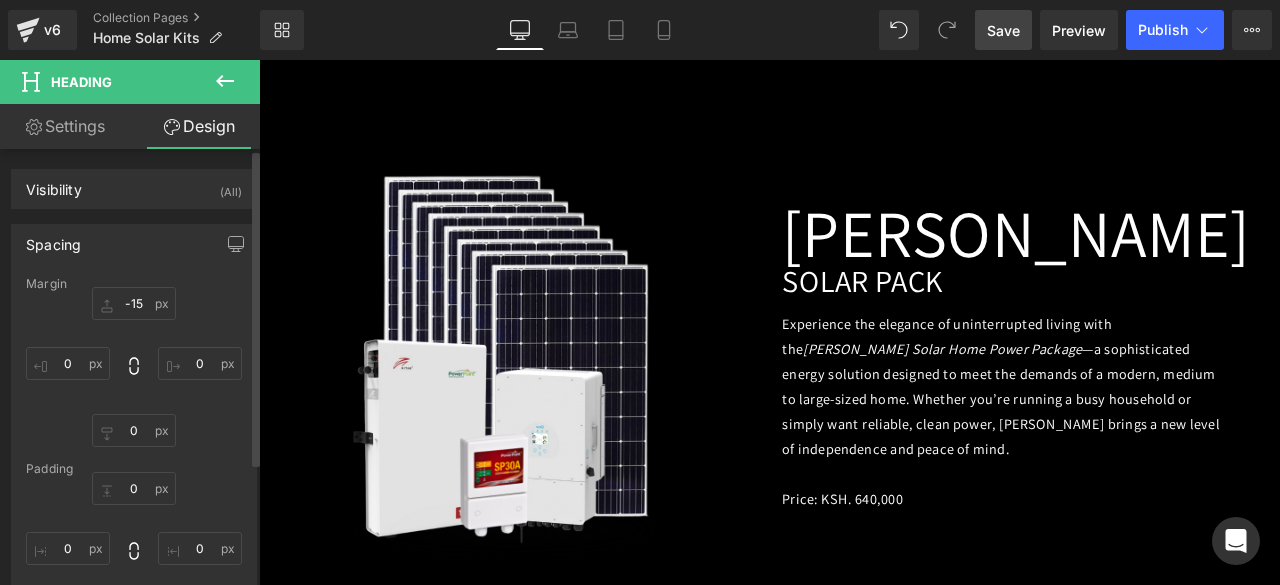 type on "-15" 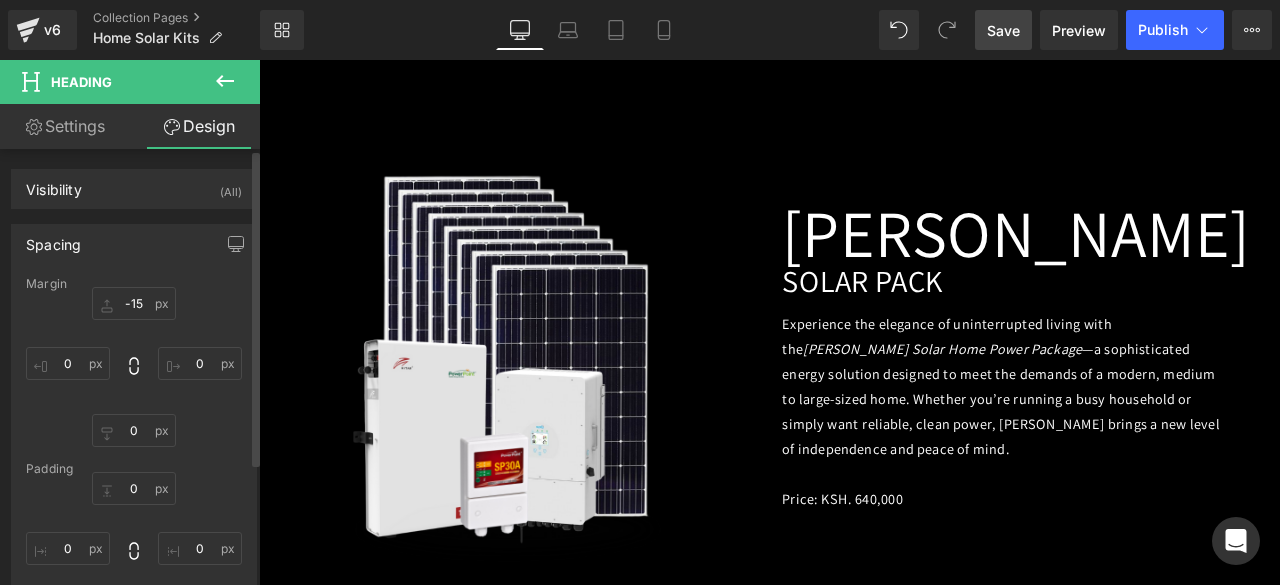 type on "0" 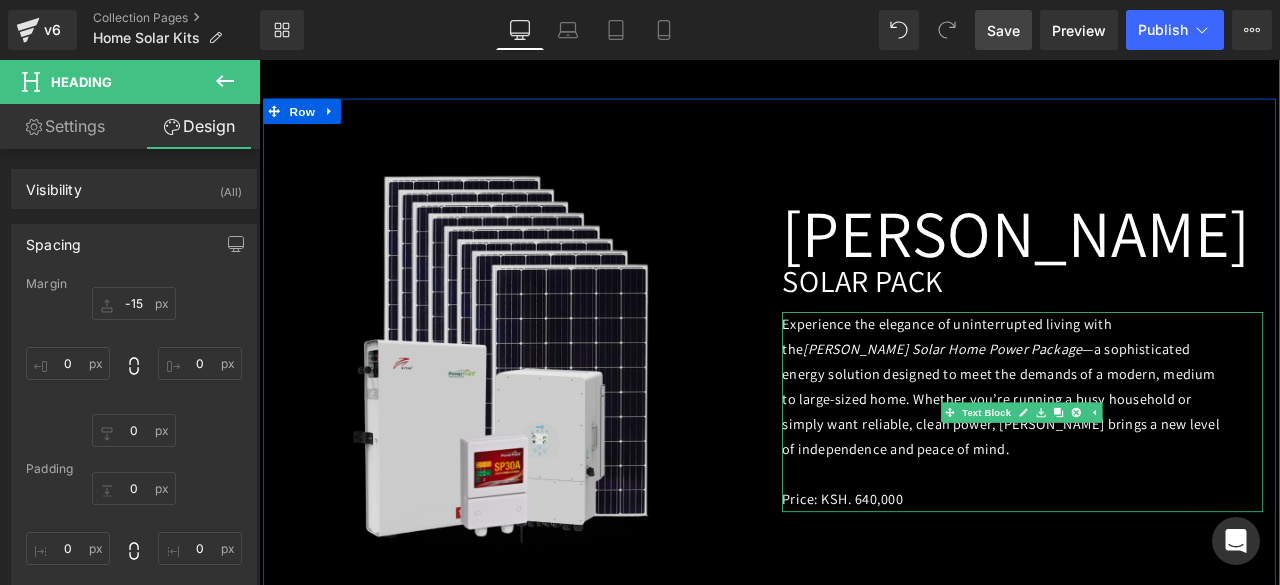 click on "[PERSON_NAME] Solar Home Power Package" at bounding box center [1069, 402] 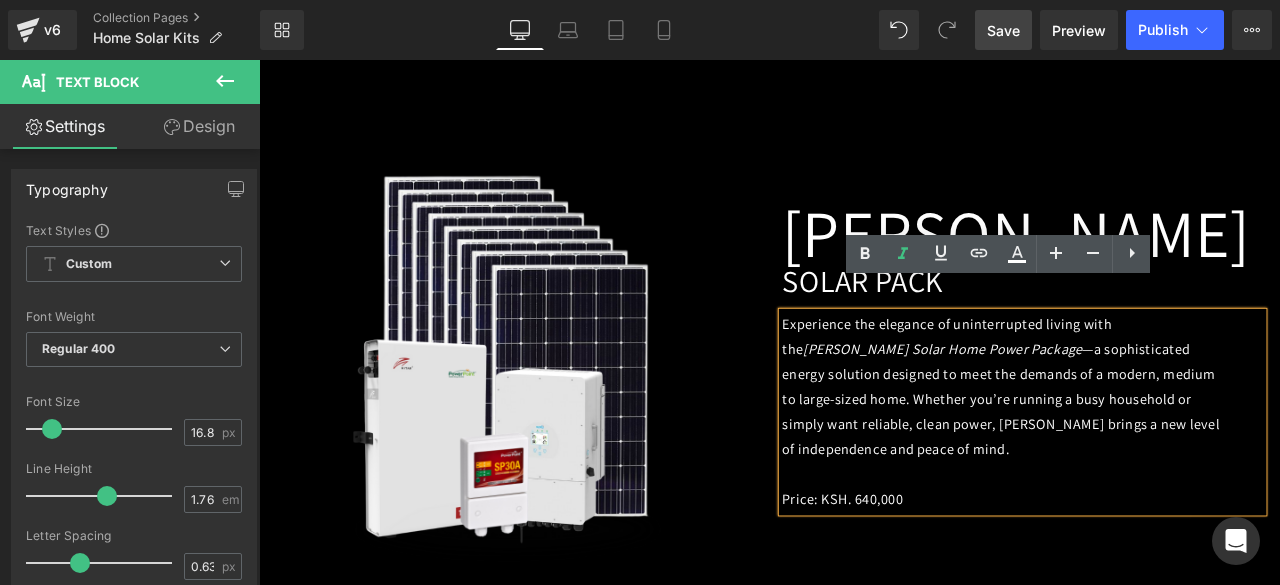 click on "Experience the elegance of uninterrupted living with the  [PERSON_NAME] Solar Home Power Package —a sophisticated energy solution designed to meet the demands of a modern, medium to large-sized home. Whether you’re running a busy household or simply want reliable, clean power, [PERSON_NAME] brings a new level of independence and peace of mind." at bounding box center (1139, 448) 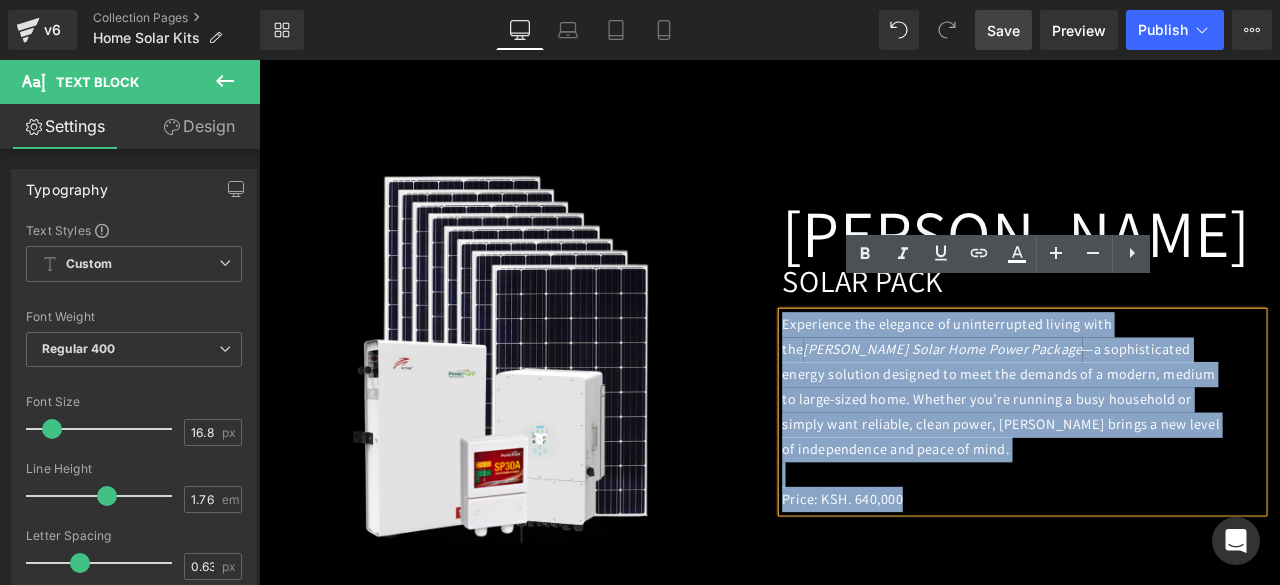 drag, startPoint x: 873, startPoint y: 344, endPoint x: 1105, endPoint y: 581, distance: 331.65192 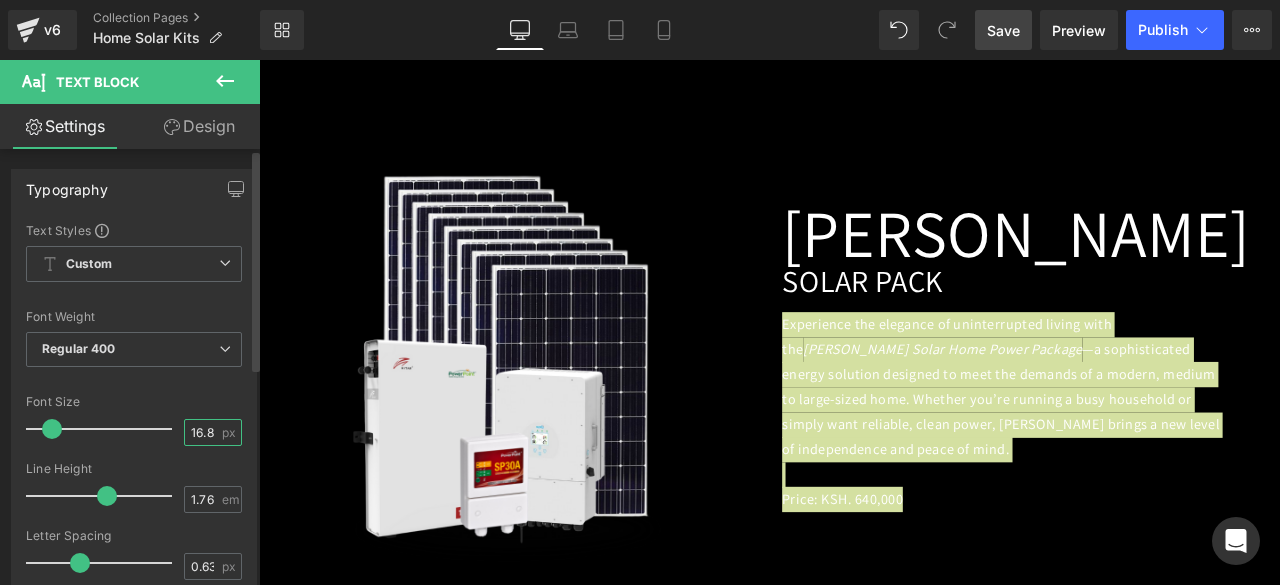 click on "16.8" at bounding box center (202, 432) 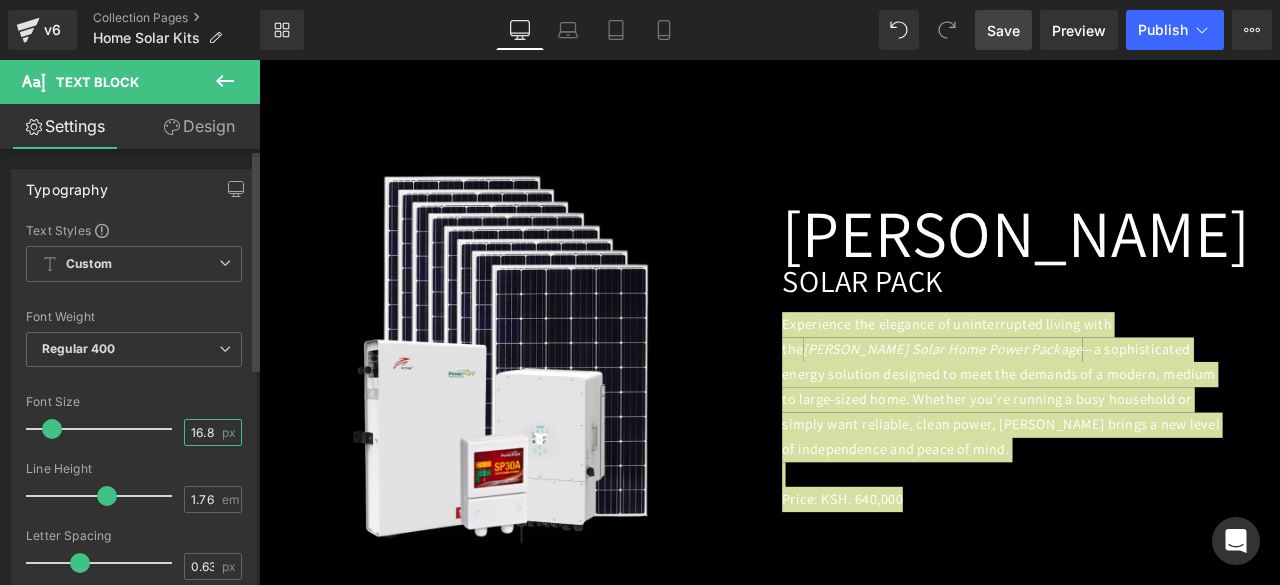 click on "16.8" at bounding box center [202, 432] 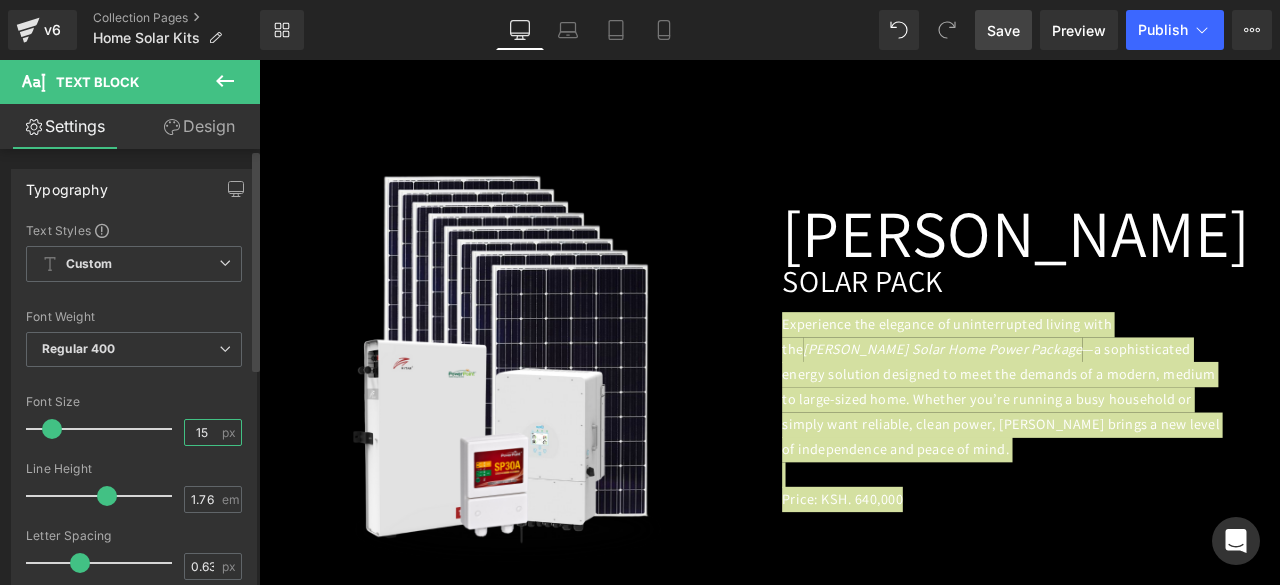 type on "15" 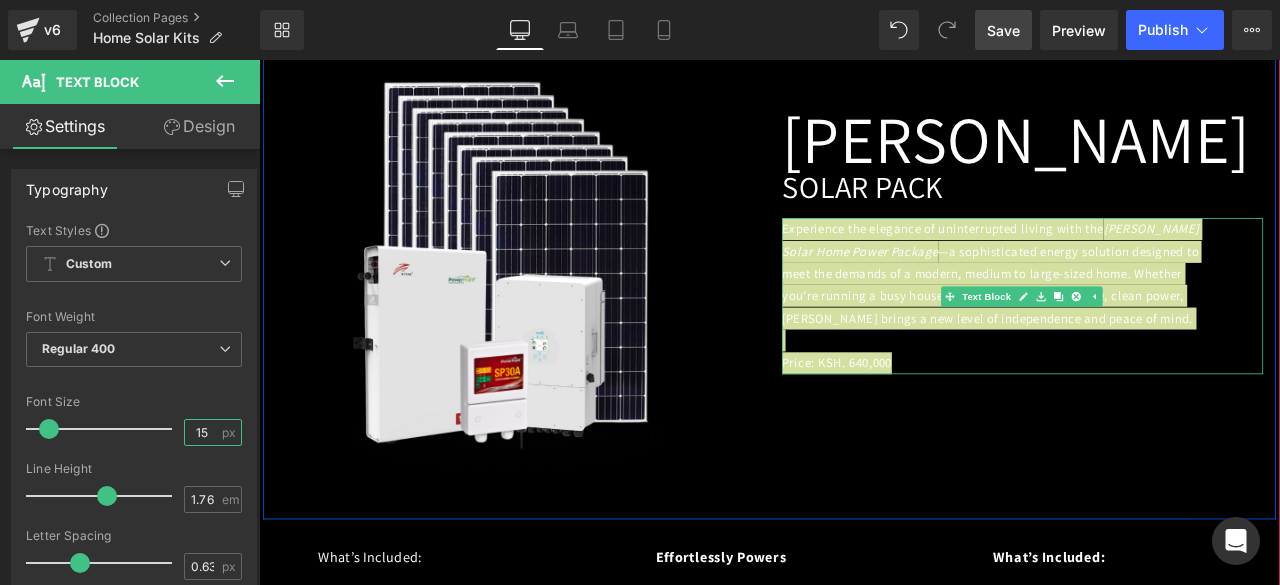 scroll, scrollTop: 2448, scrollLeft: 0, axis: vertical 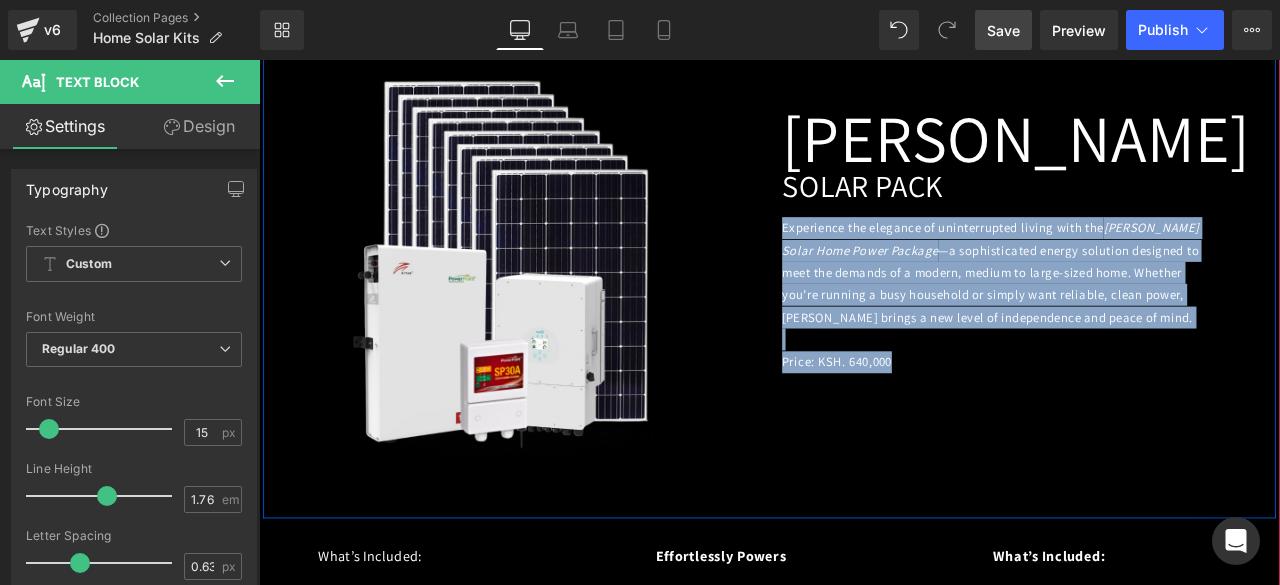 click on "Image         [PERSON_NAME] Heading         SOLAR PACK Heading         Experience the elegance of uninterrupted living with the  [PERSON_NAME] Solar Home Power Package —a sophisticated energy solution designed to meet the demands of a modern, medium to large-sized home. Whether you’re running a busy household or simply want reliable, clean power, [PERSON_NAME] brings a new level of independence and peace of mind. Price: KSH. 640,000 Text [GEOGRAPHIC_DATA]" at bounding box center (864, 298) 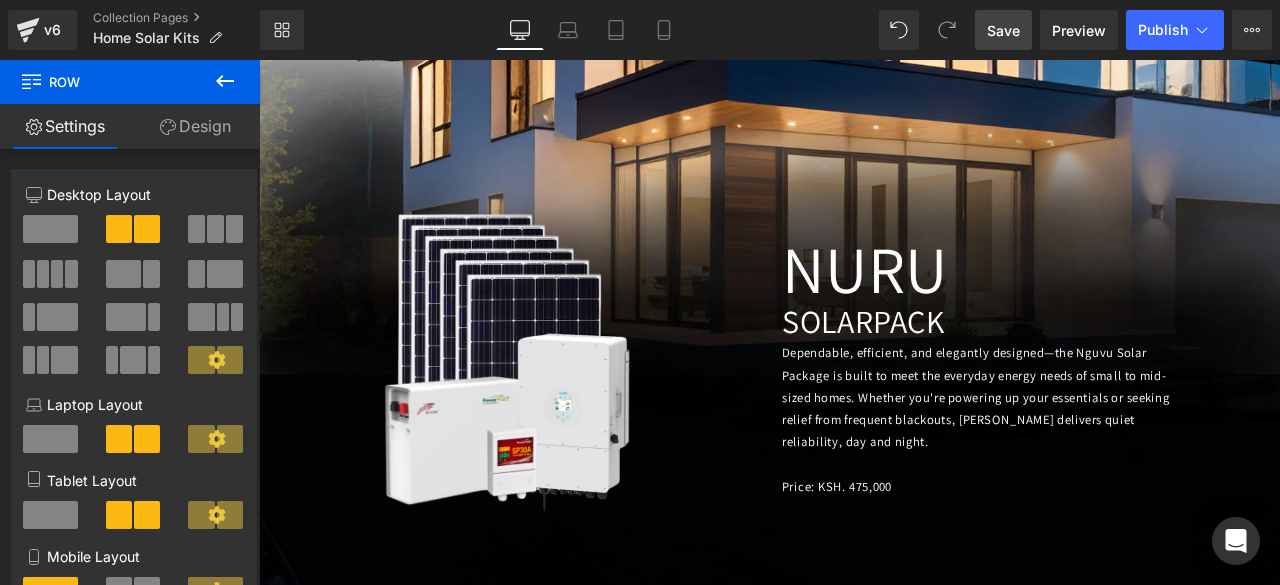 scroll, scrollTop: 814, scrollLeft: 0, axis: vertical 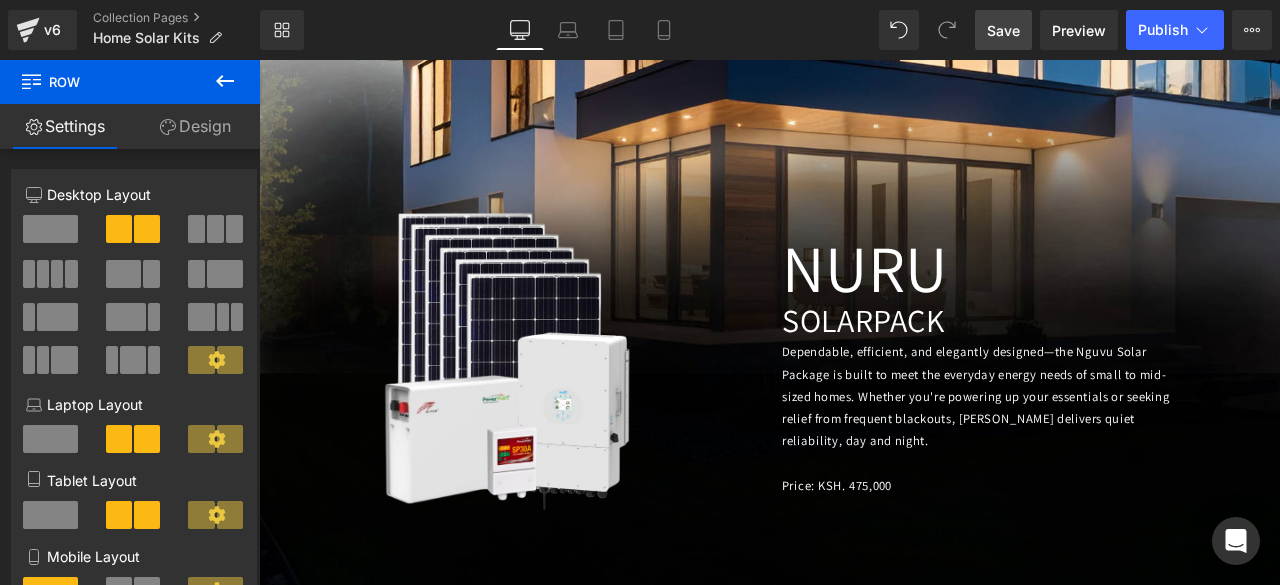 click on "Dependable, efficient, and elegantly designed—the Nguvu Solar Package is built to meet the everyday energy needs of small to mid-sized homes. Whether you're powering up your essentials or seeking relief from frequent blackouts, [PERSON_NAME] delivers quiet reliability, day and night." at bounding box center [1109, 458] 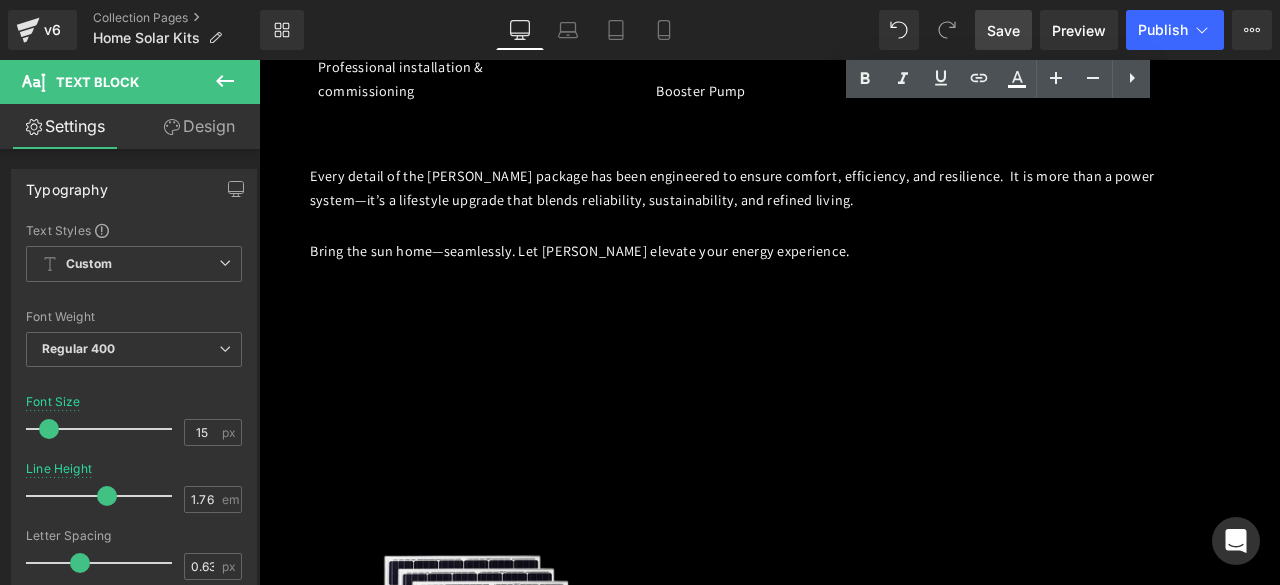 scroll, scrollTop: 3517, scrollLeft: 0, axis: vertical 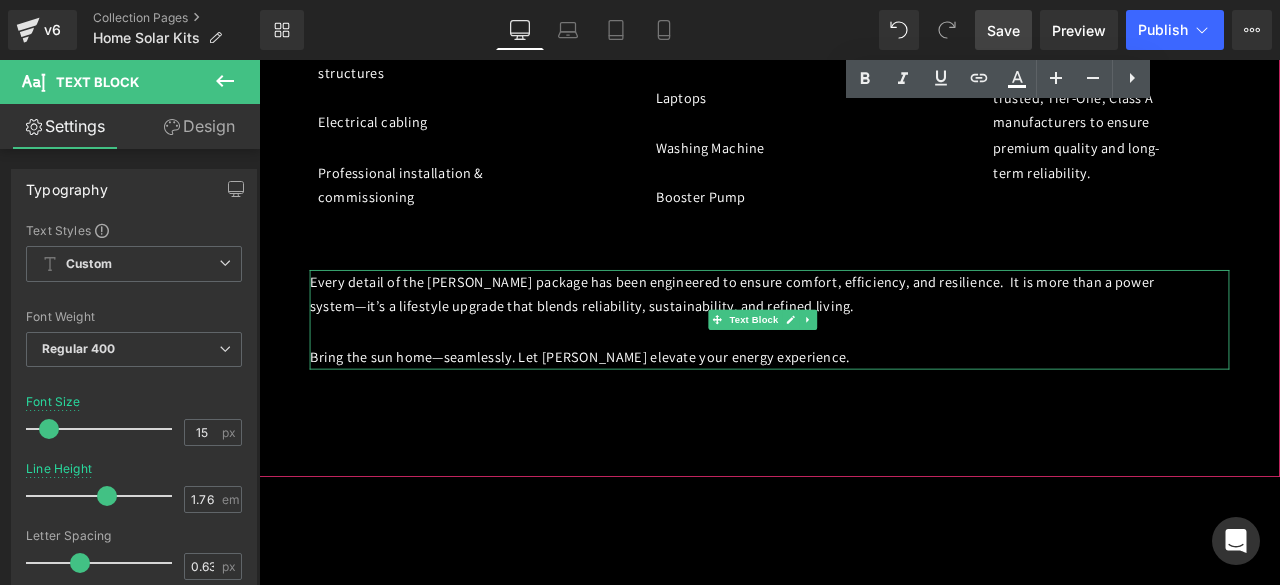 click on "Every detail of the [PERSON_NAME] package has been engineered to ensure comfort, efficiency, and resilience.  It is more than a power system—it’s a lifestyle upgrade that blends reliability, sustainability, and refined living." at bounding box center (820, 338) 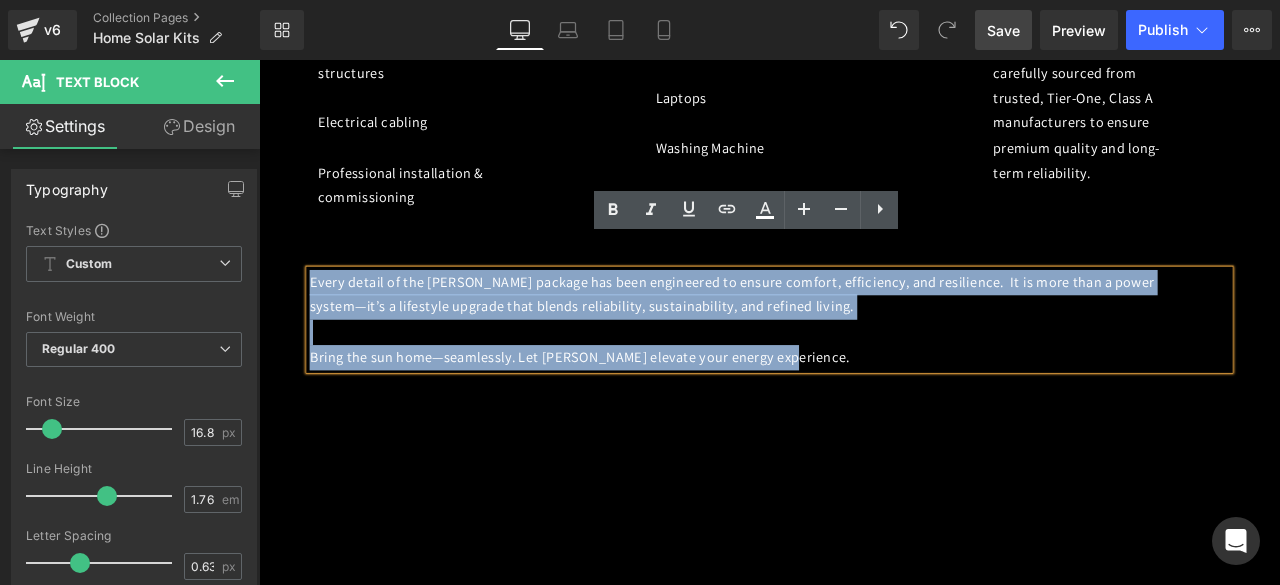 drag, startPoint x: 322, startPoint y: 287, endPoint x: 920, endPoint y: 390, distance: 606.80554 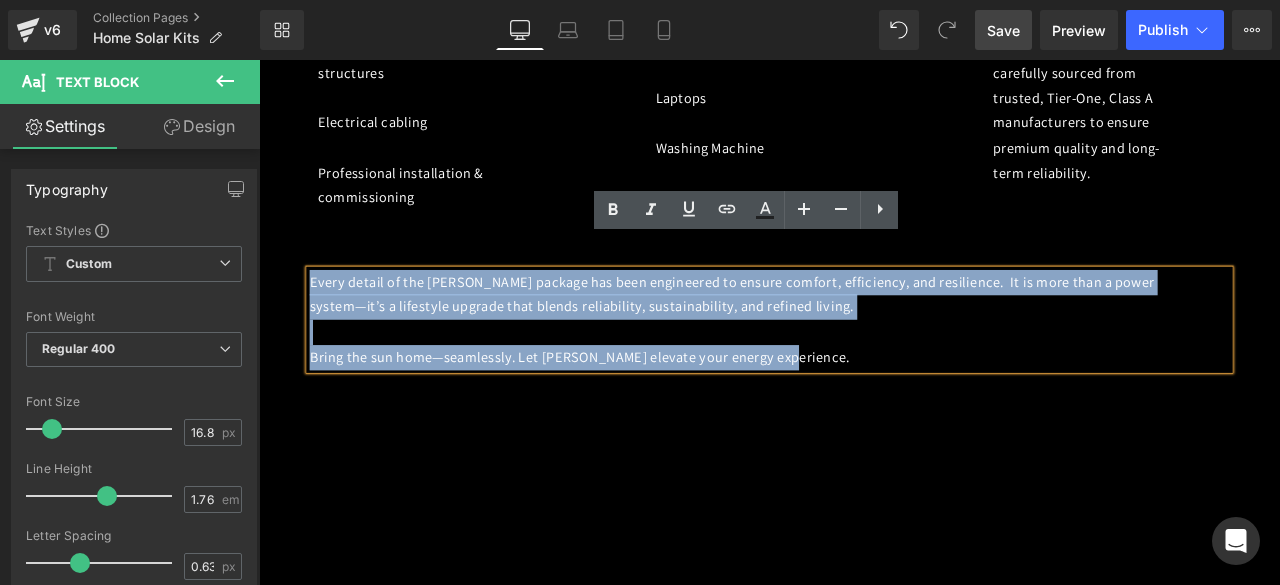copy on "Every detail of the [PERSON_NAME] package has been engineered to ensure comfort, efficiency, and resilience.  It is more than a power system—it’s a lifestyle upgrade that blends reliability, sustainability, and refined living. Bring the sun home—seamlessly. Let [PERSON_NAME] elevate your energy experience." 